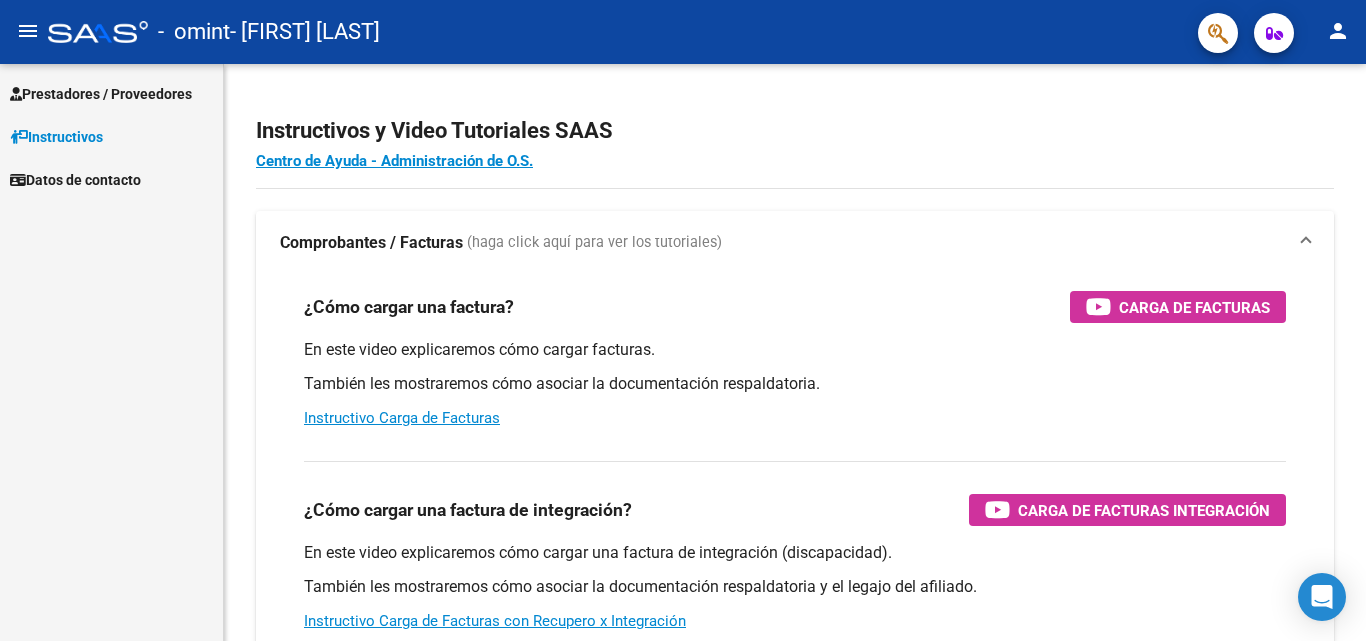 scroll, scrollTop: 0, scrollLeft: 0, axis: both 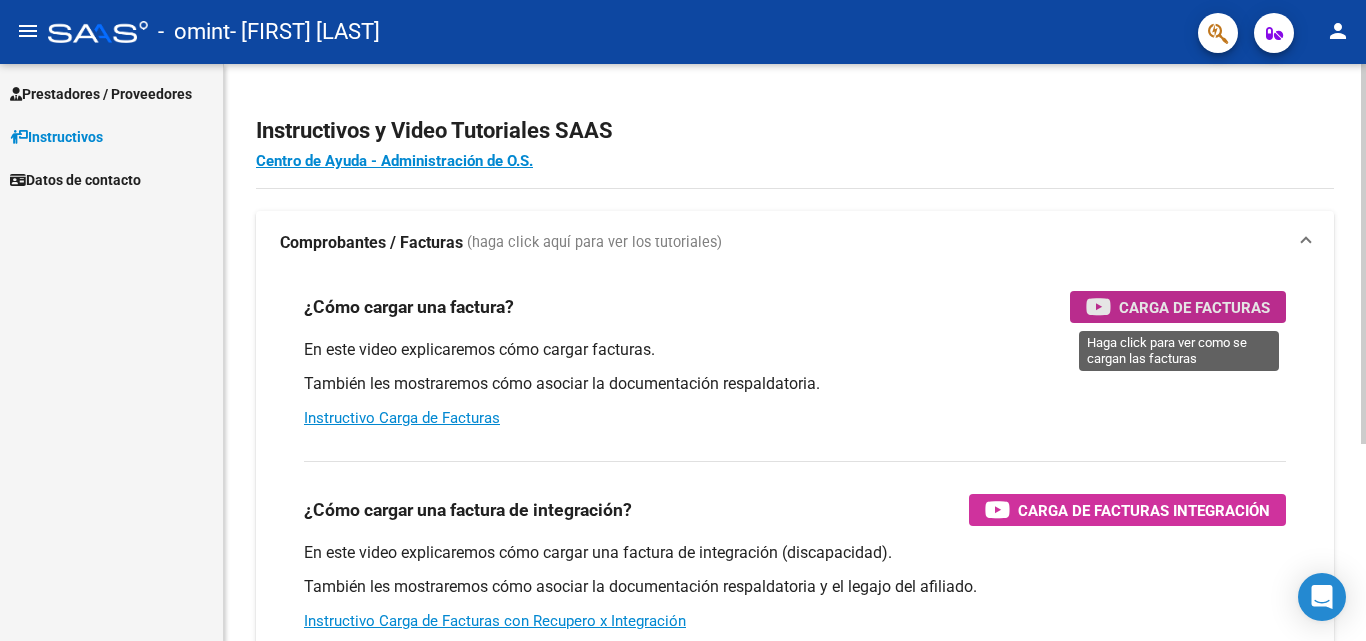 click on "Carga de Facturas" at bounding box center (1194, 307) 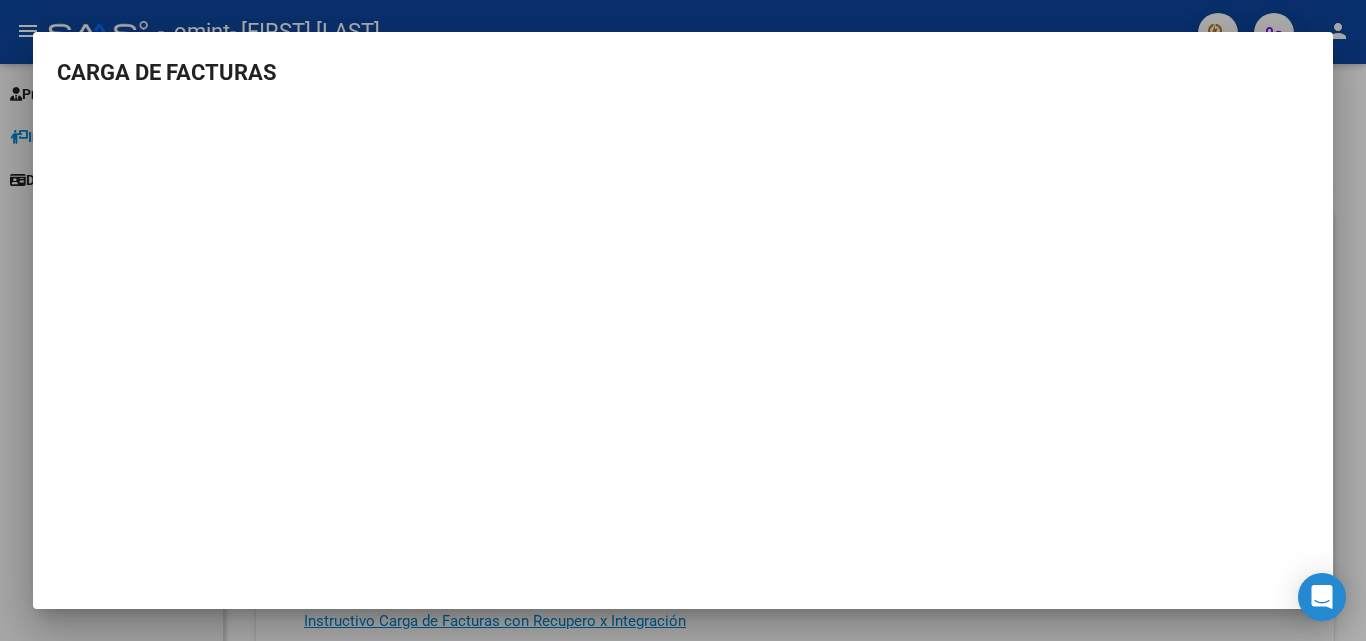 click at bounding box center (683, 320) 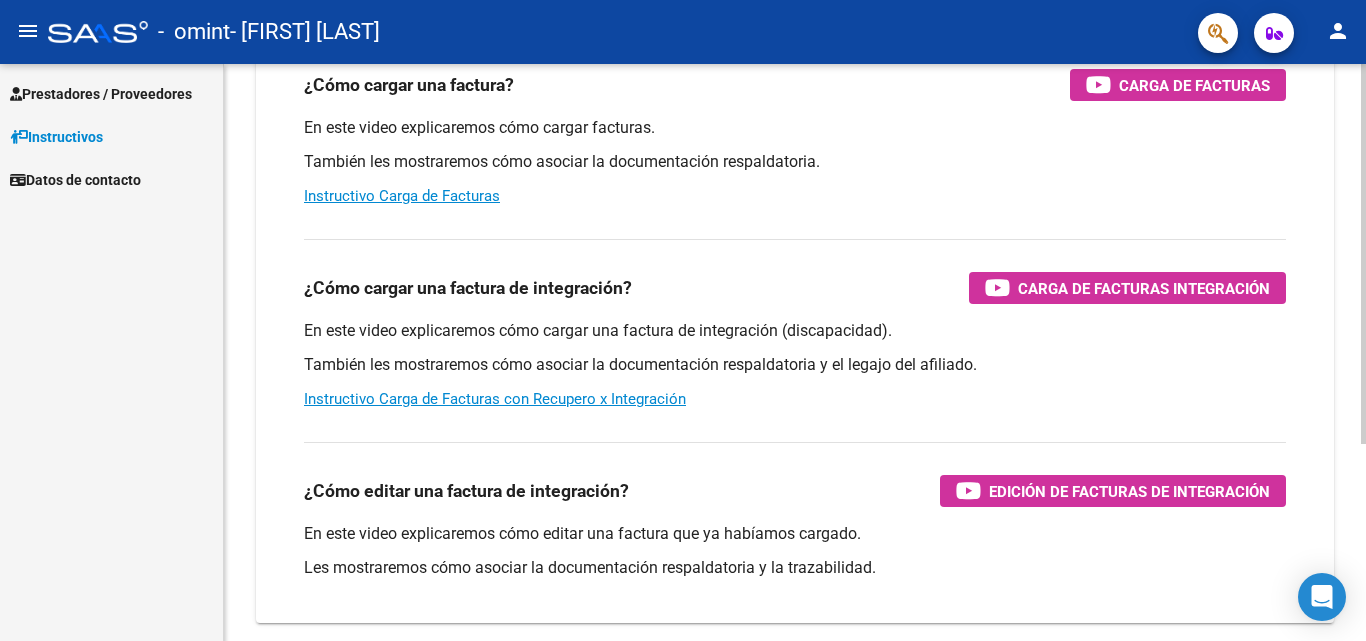 scroll, scrollTop: 0, scrollLeft: 0, axis: both 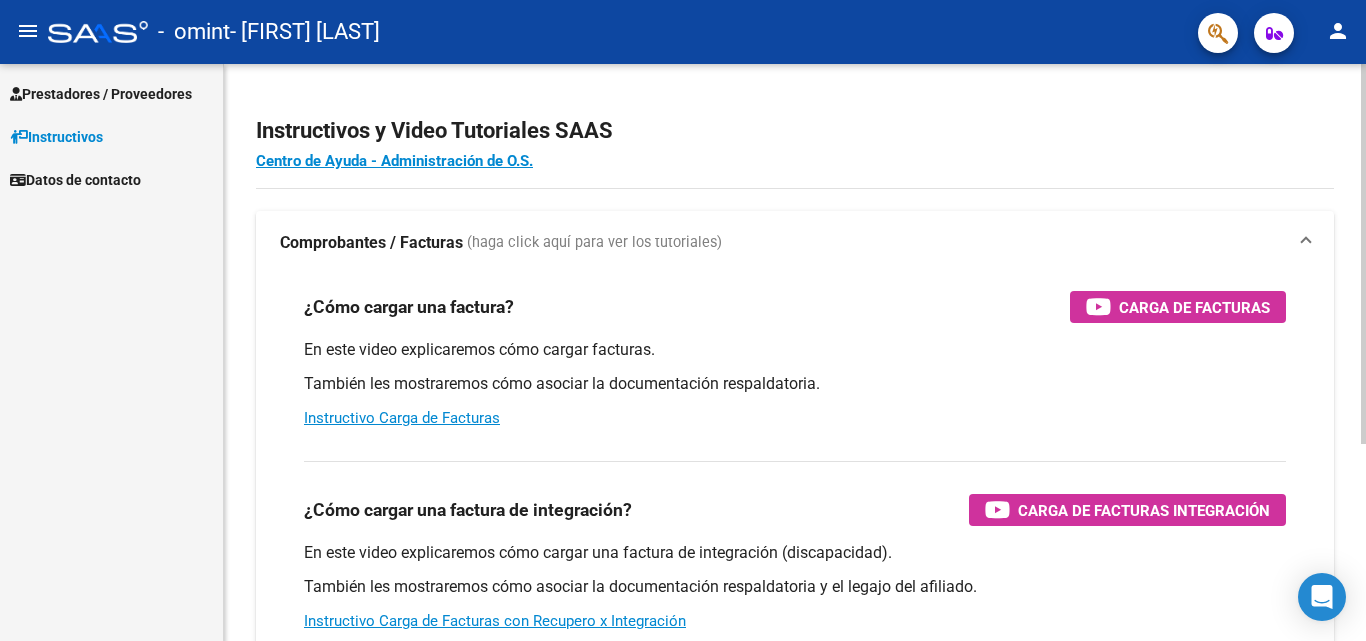 click 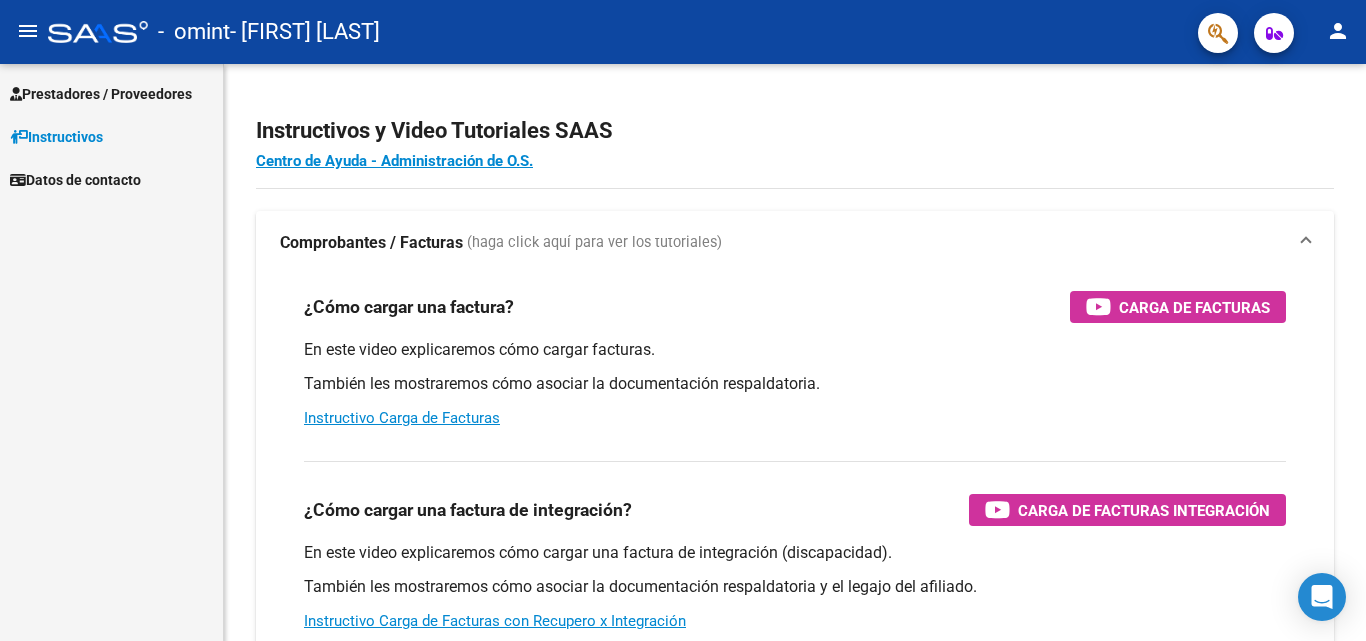 click on "Datos de contacto" at bounding box center [75, 180] 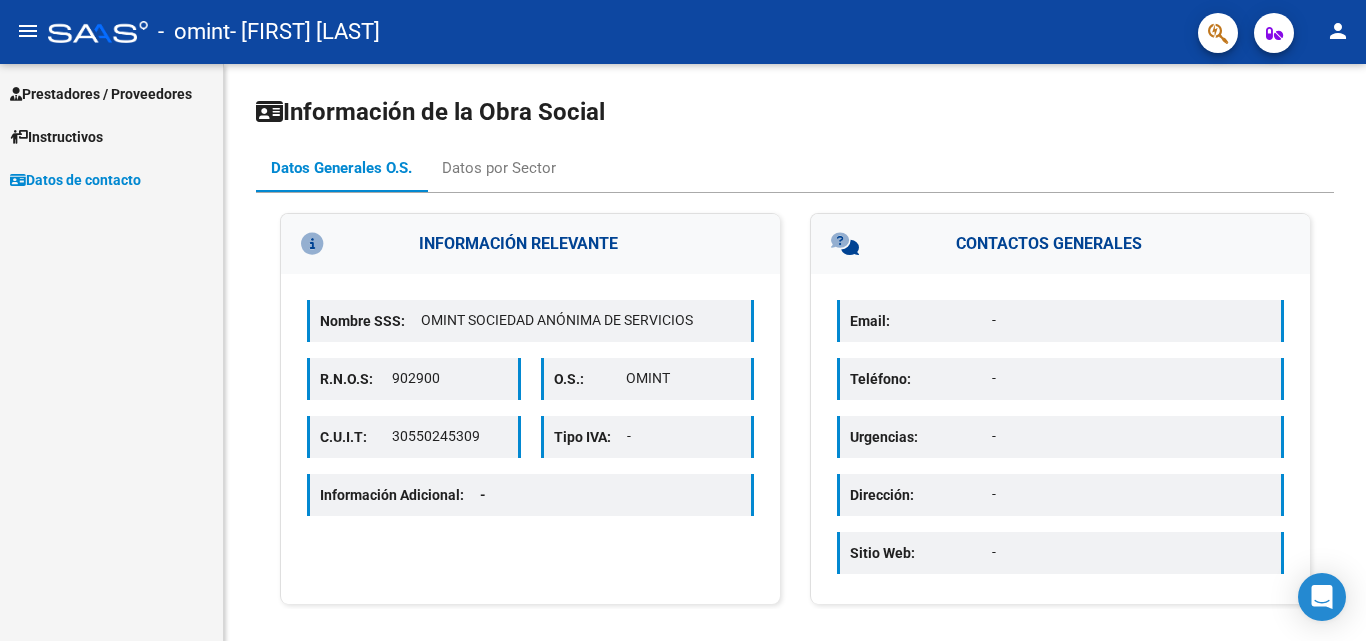 click on "Prestadores / Proveedores Facturas - Listado/Carga Facturas - Documentación Pagos x Transferencia Auditorías - Listado Auditorías - Comentarios Auditorías - Cambios Área Prestadores - Listado    Instructivos    Datos de contacto" at bounding box center (111, 352) 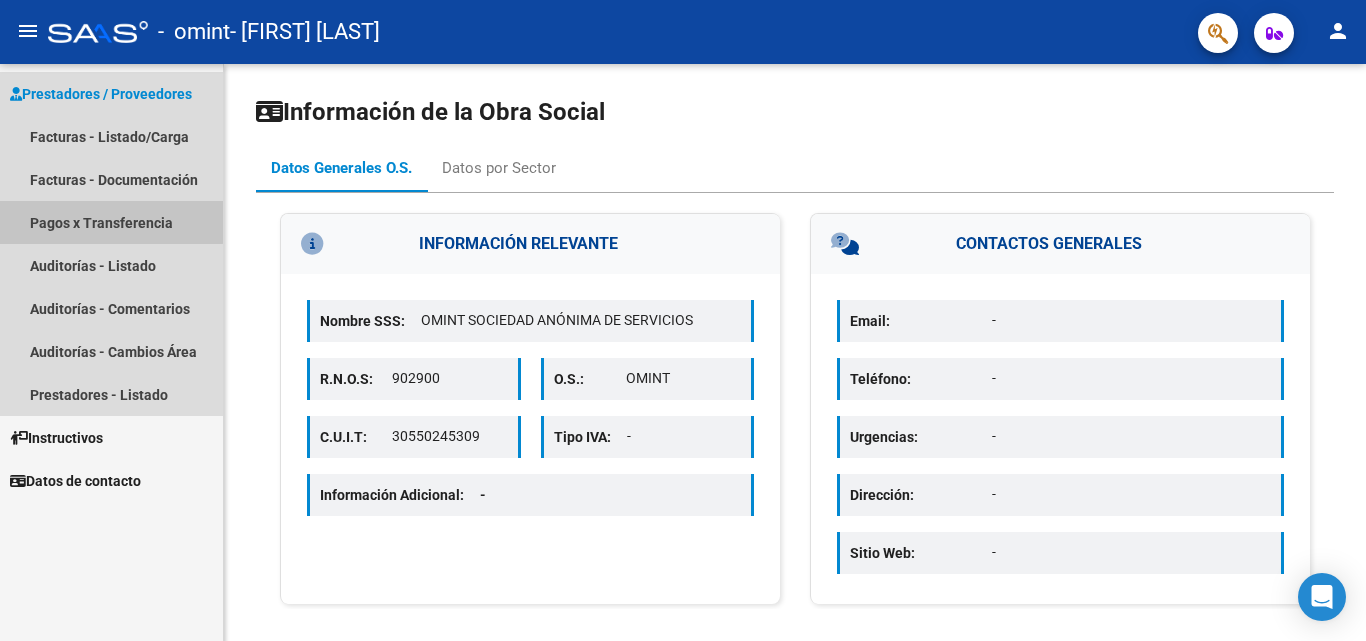 click on "Pagos x Transferencia" at bounding box center [111, 222] 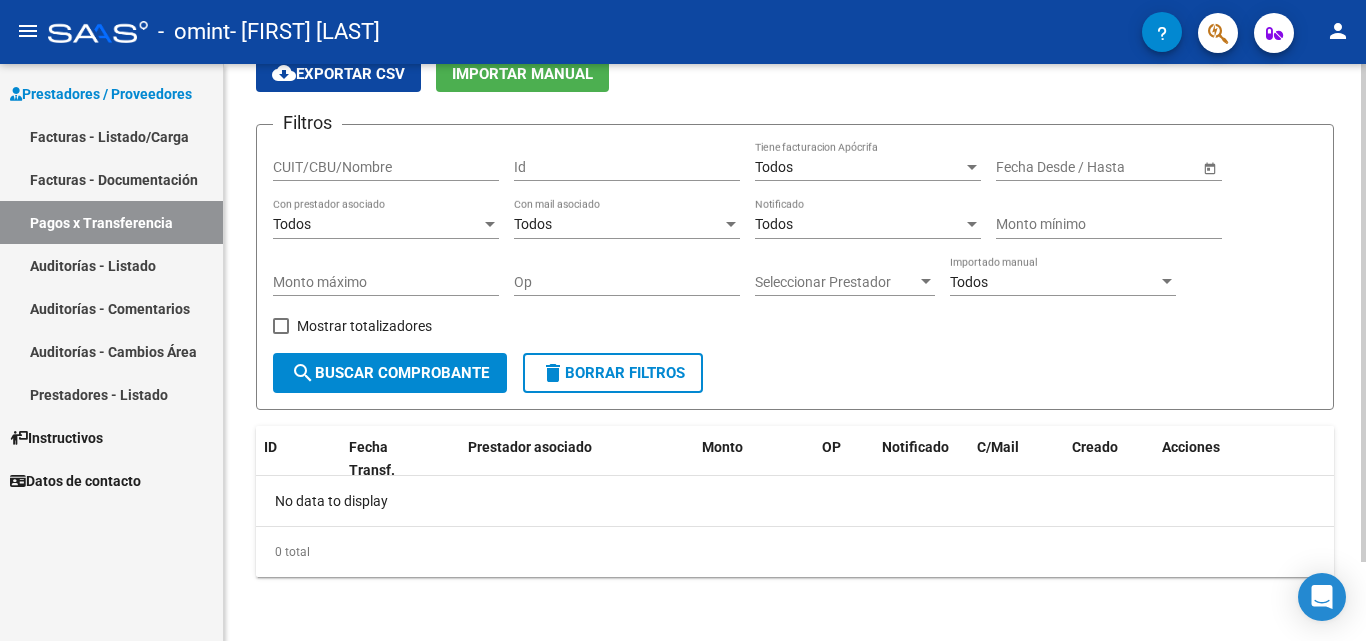 scroll, scrollTop: 0, scrollLeft: 0, axis: both 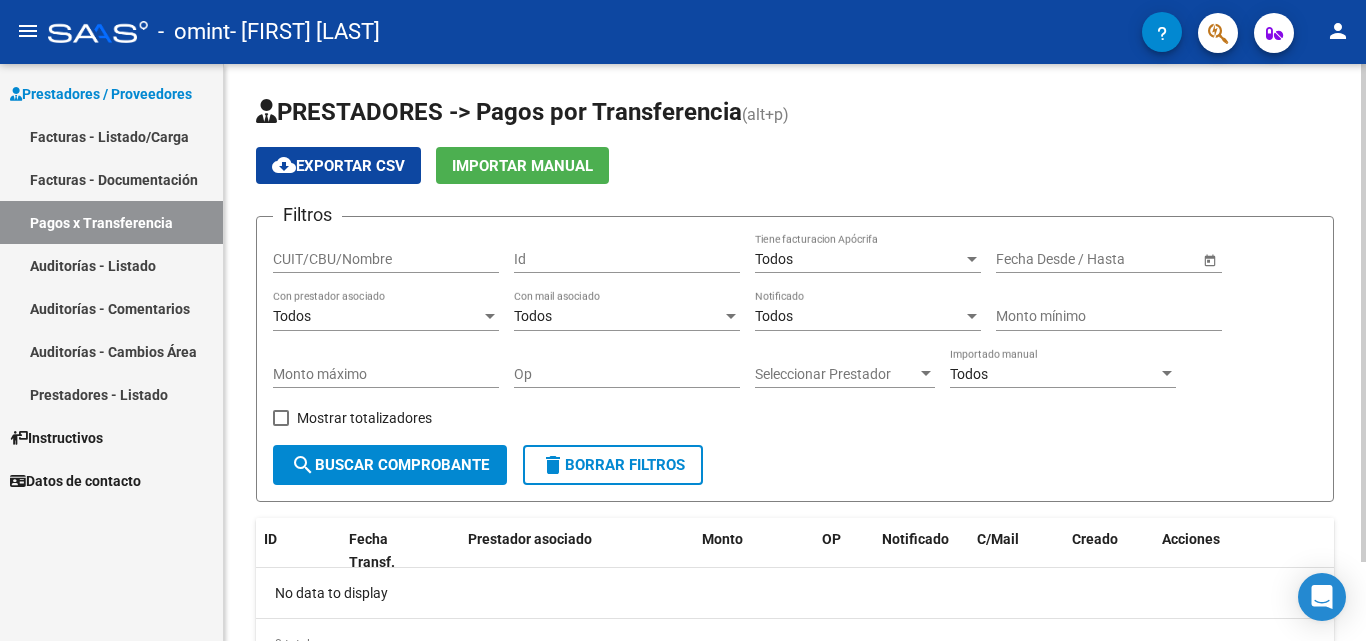 click 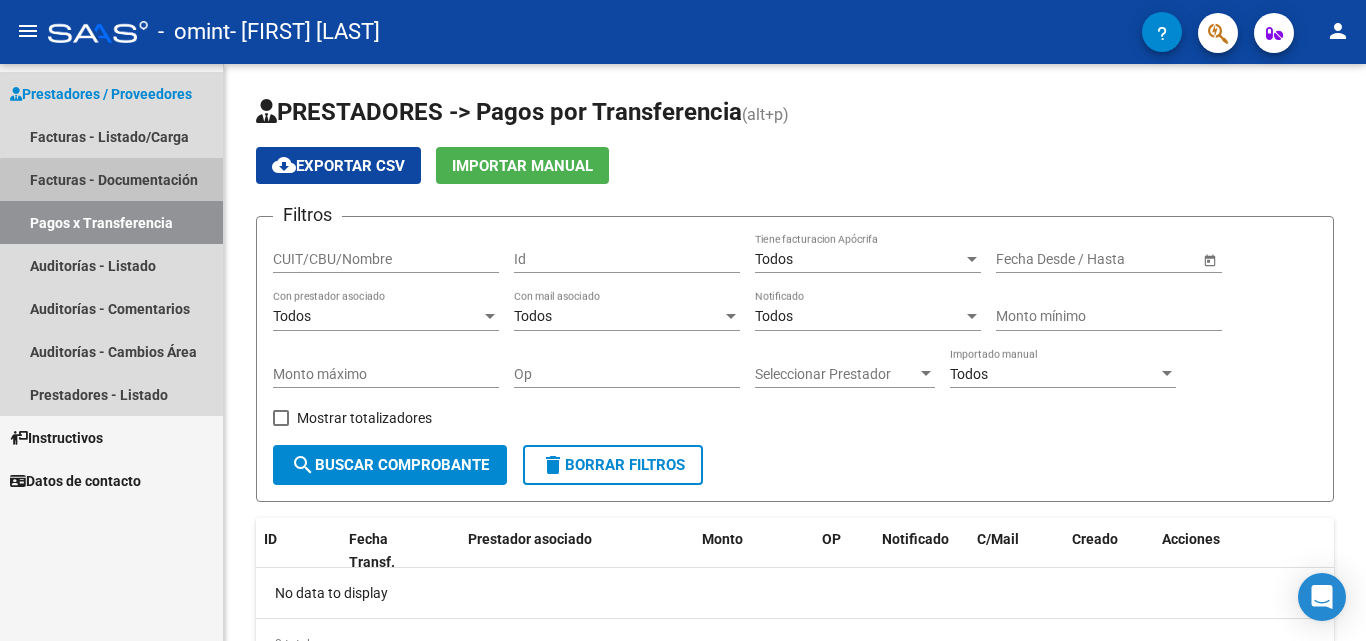 click on "Facturas - Documentación" at bounding box center [111, 179] 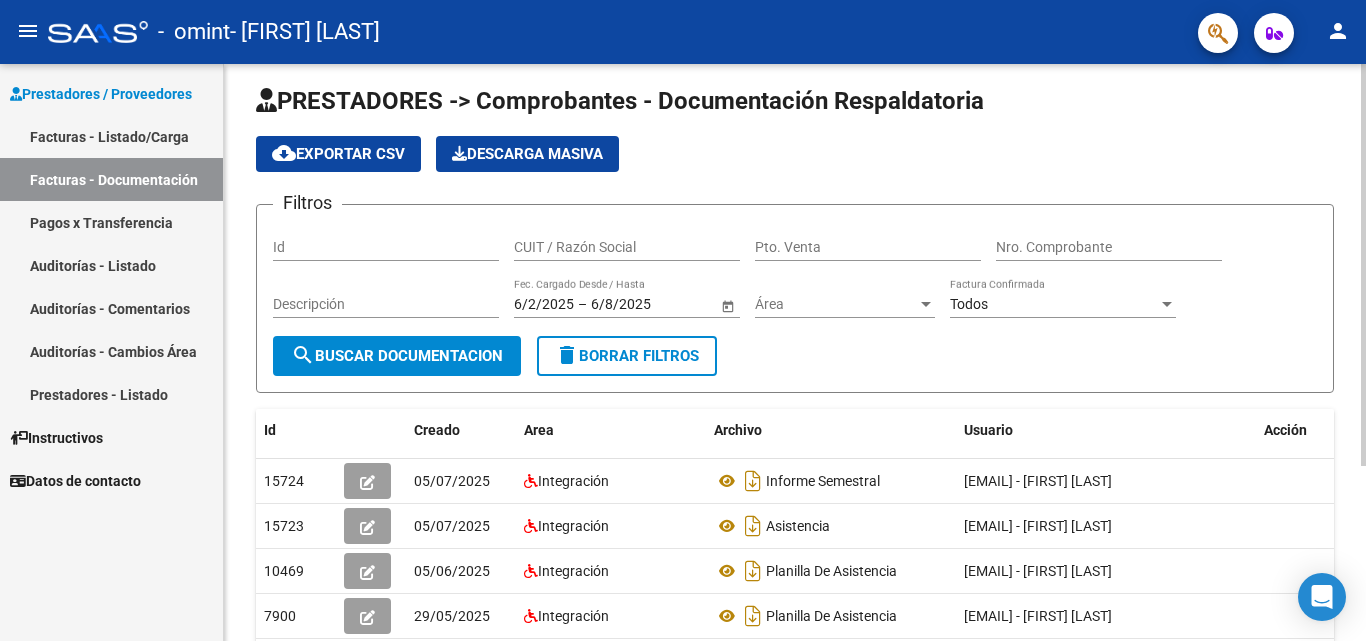 scroll, scrollTop: 0, scrollLeft: 0, axis: both 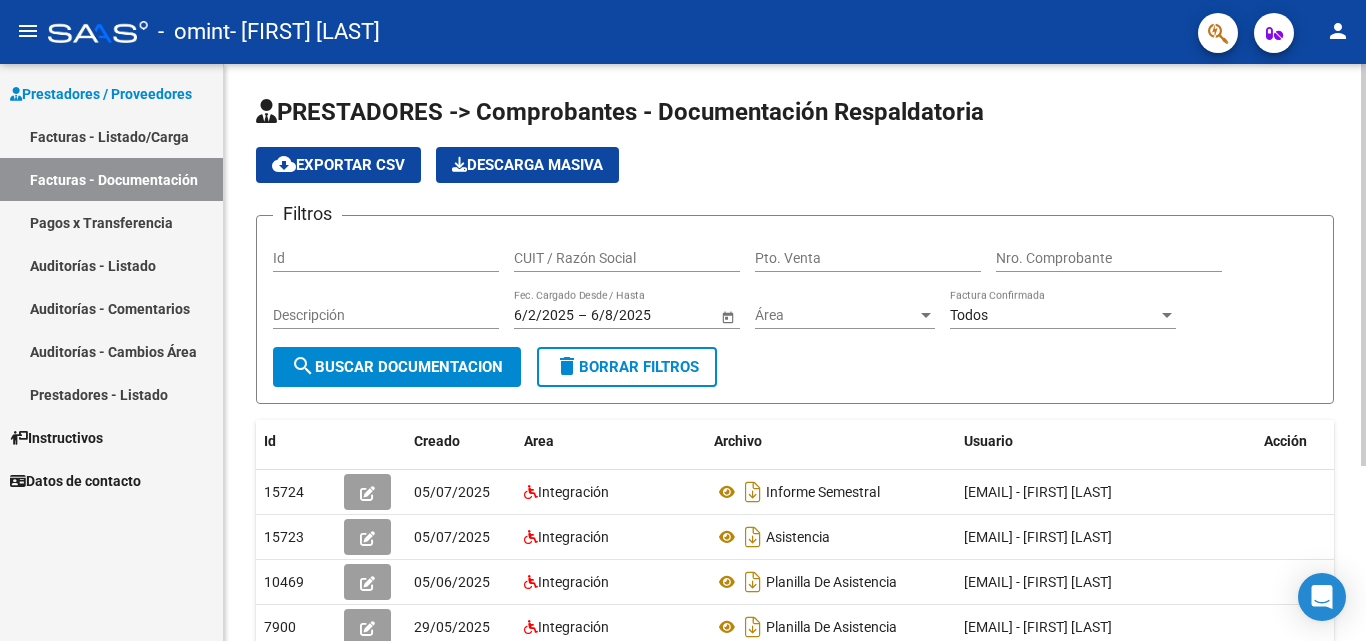 click on "COMPROBANTE VER COMPROBANTE          El comprobante fue leído exitosamente.  DATOS DEL COMPROBANTE CUIT  *   [CUIT] Ingresar CUIT  ANALISIS PRESTADOR  Area destinado * Integración Seleccionar Area Luego de guardar debe preaprobar la factura asociandola a un legajo de integración y subir la documentación respaldatoria (planilla de asistencia o ddjj para período de aislamiento)  Período de Prestación (Ej: 202305 para Mayo 2023    [YEAR]07 Ingrese el Período de Prestación como indica el ejemplo   Comprobante Tipo * Factura C Seleccionar Tipo Punto de Venta  *   3 Ingresar el Nro.  Número  *   481 Ingresar el Nro.  Monto  *   $ 98.964,88 Ingresar el monto  Fecha del Cpbt.  *   [YEAR]-08-06 Ingresar la fecha  CAE / CAEA (no ingrese CAI)    75329219477010 Ingresar el CAE o CAEA (no ingrese CAI)  Fecha de Vencimiento    Ingresar la fecha  Ref. Externa    Ingresar la ref.  N° Liquidación    Ingresar el N° Liquidación  COMENTARIOS Comentarios del Prestador / Gerenciador:  [YEAR]07 Integración Informe Semestral  [EMAIL] - [FIRST] [LAST]  15723
05/[MONTH]/[YEAR] Integración Asistencia  [EMAIL] - [FIRST] [LAST]  10469
05/[MONTH]/[YEAR] Integración Planilla De Asistencia   [EMAIL] - [FIRST] [LAST]  7900
29/[MONTH]/[YEAR] Integración Planilla De Asistencia  [EMAIL] - [FIRST] [LAST]  7899
29/[MONTH]/[YEAR] Integración Planilla De Asistencia  [EMAIL] - [FIRST] [LAST]  7898
29/[MONTH]/[YEAR] Integración Planilla De Asistencia  [EMAIL] - [FIRST] [LAST]   6 total   1" 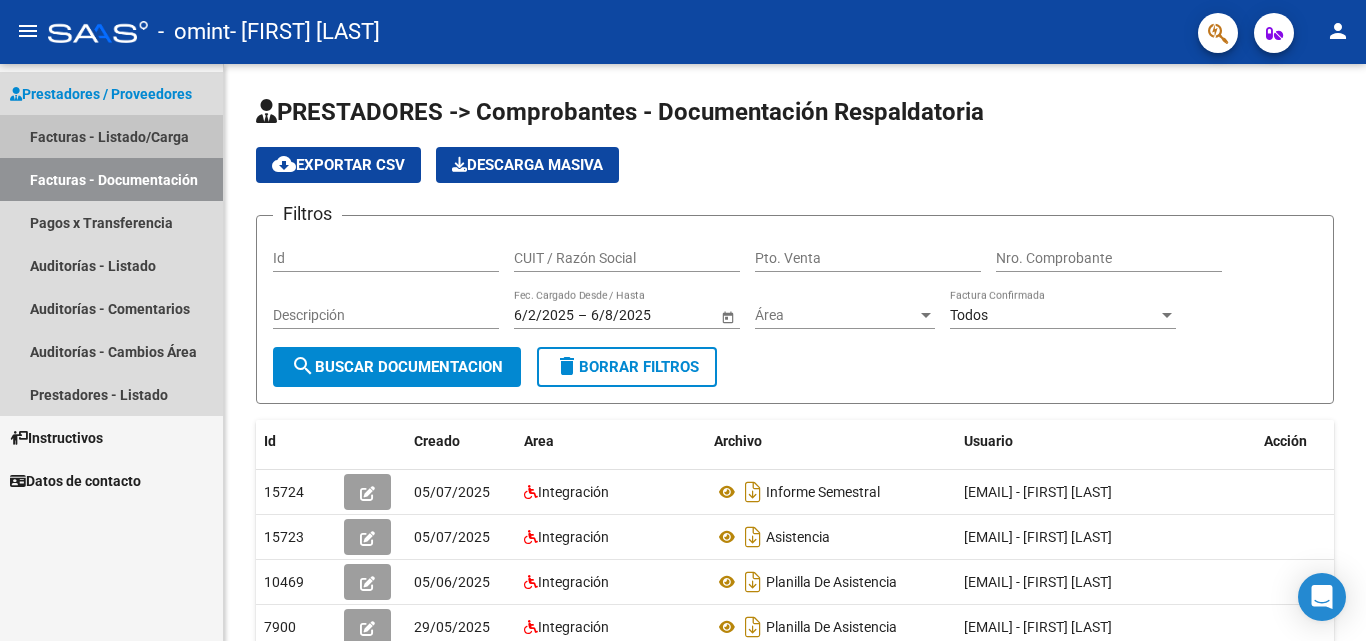 click on "Facturas - Listado/Carga" at bounding box center (111, 136) 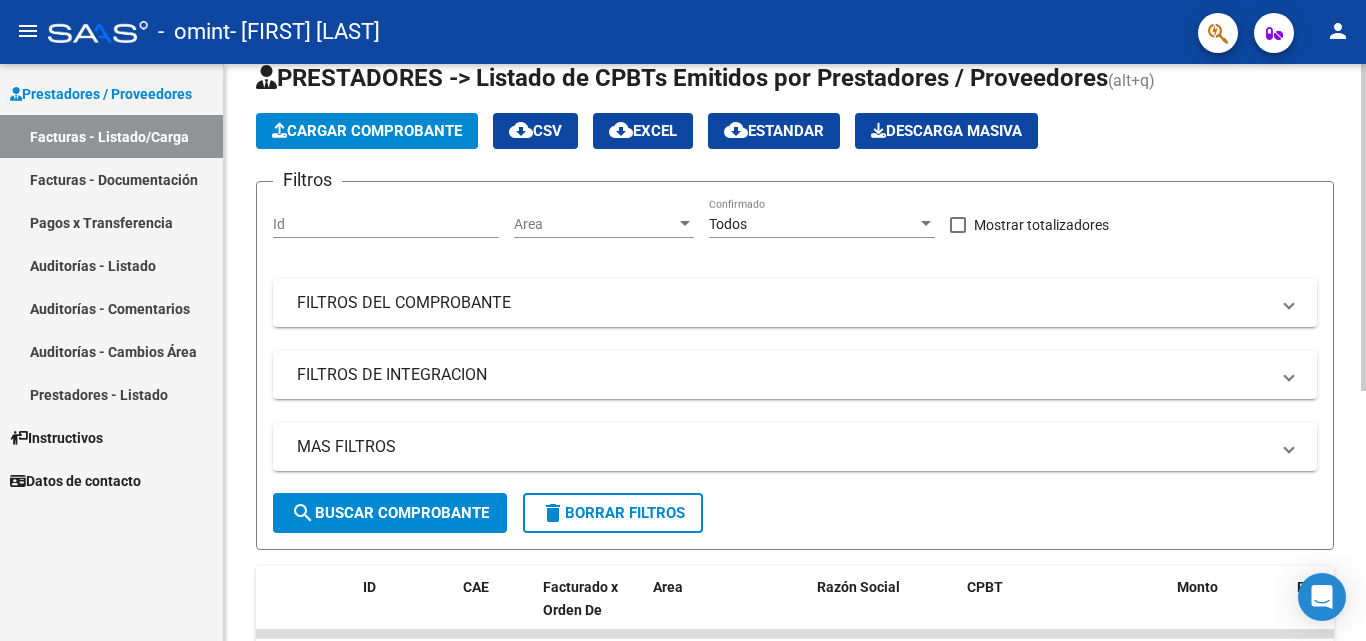 scroll, scrollTop: 7, scrollLeft: 0, axis: vertical 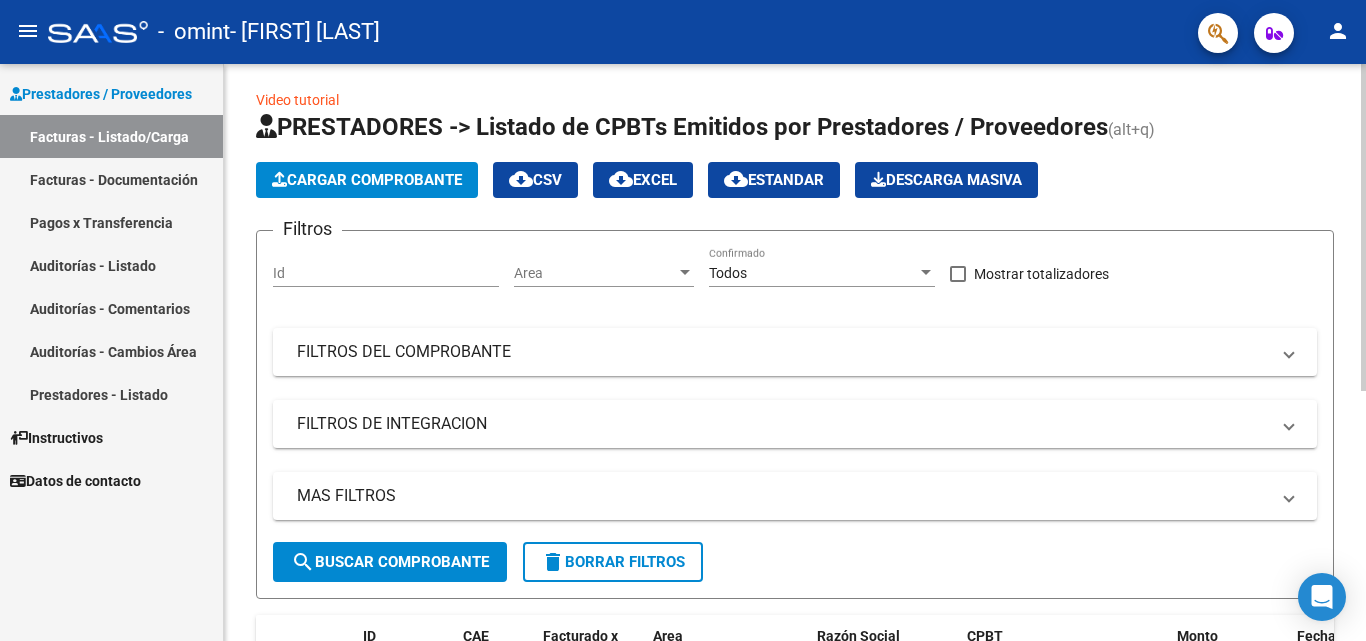 click 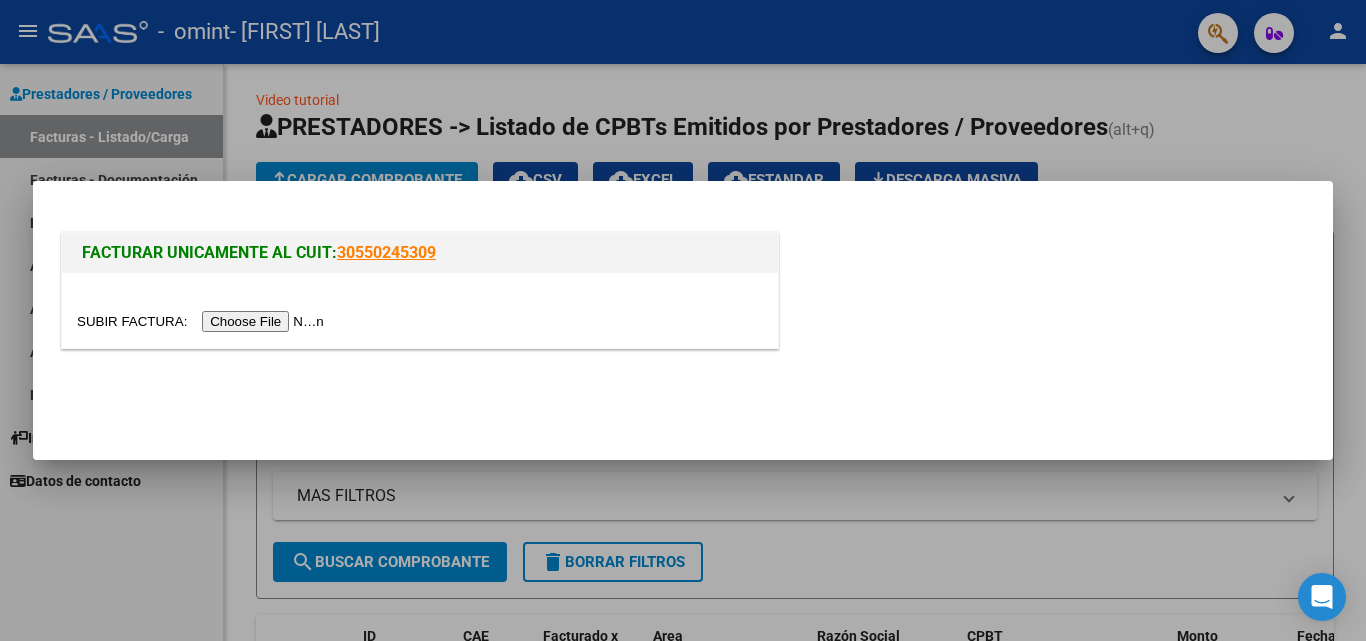 click at bounding box center [203, 321] 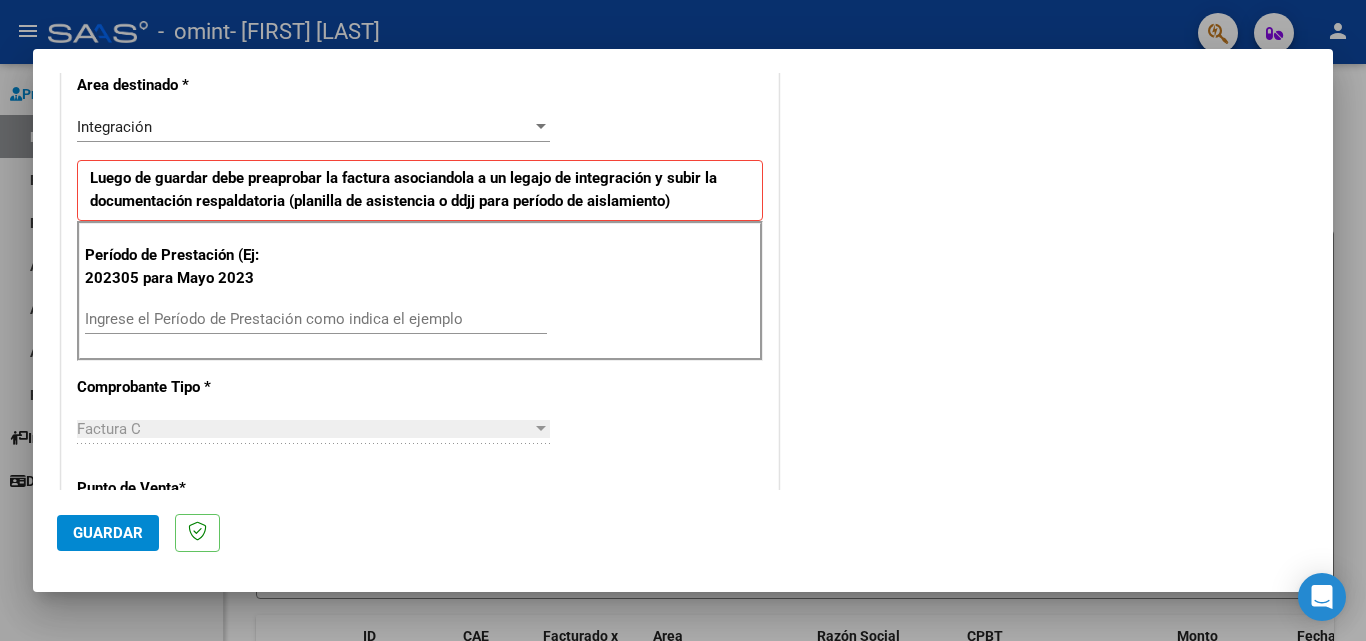 scroll, scrollTop: 438, scrollLeft: 0, axis: vertical 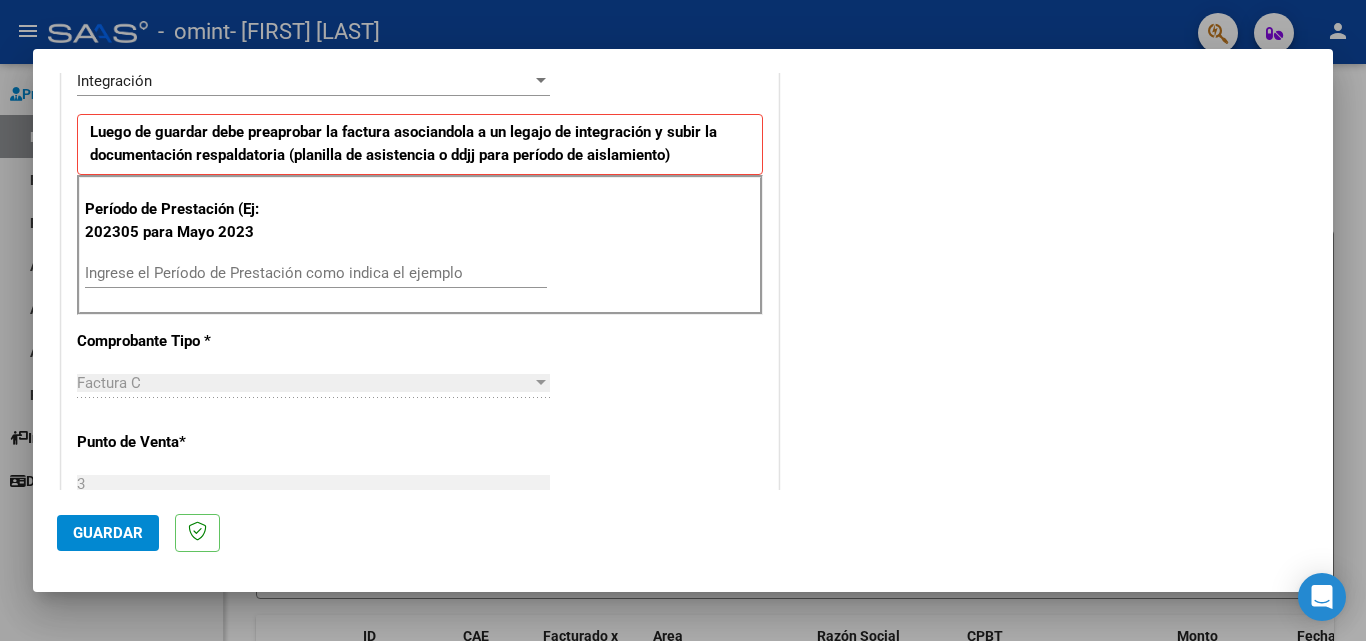 click on "Ingrese el Período de Prestación como indica el ejemplo" at bounding box center [316, 273] 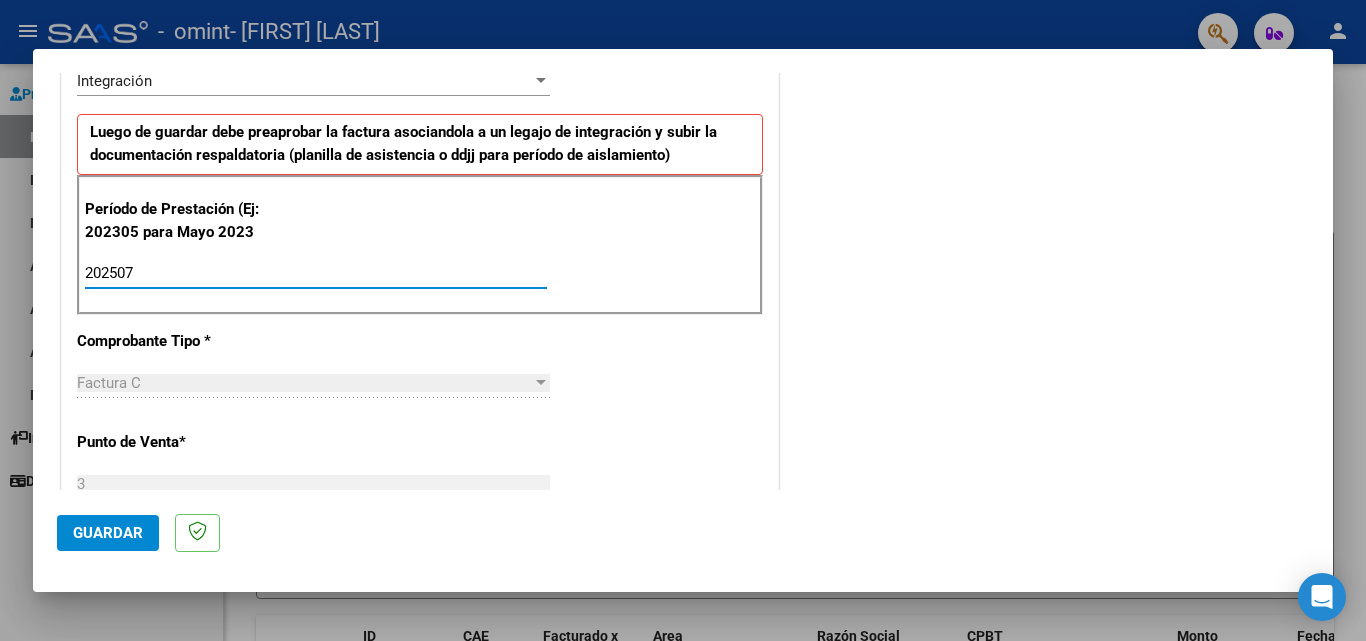 type on "202507" 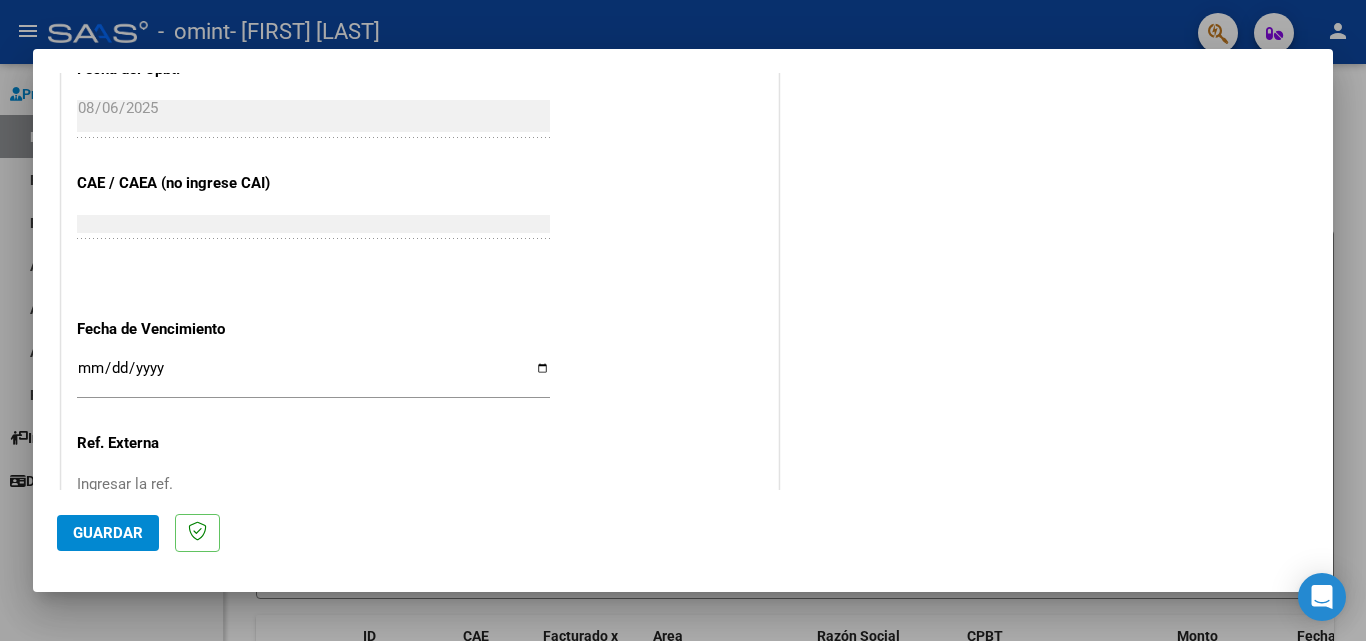 scroll, scrollTop: 1233, scrollLeft: 0, axis: vertical 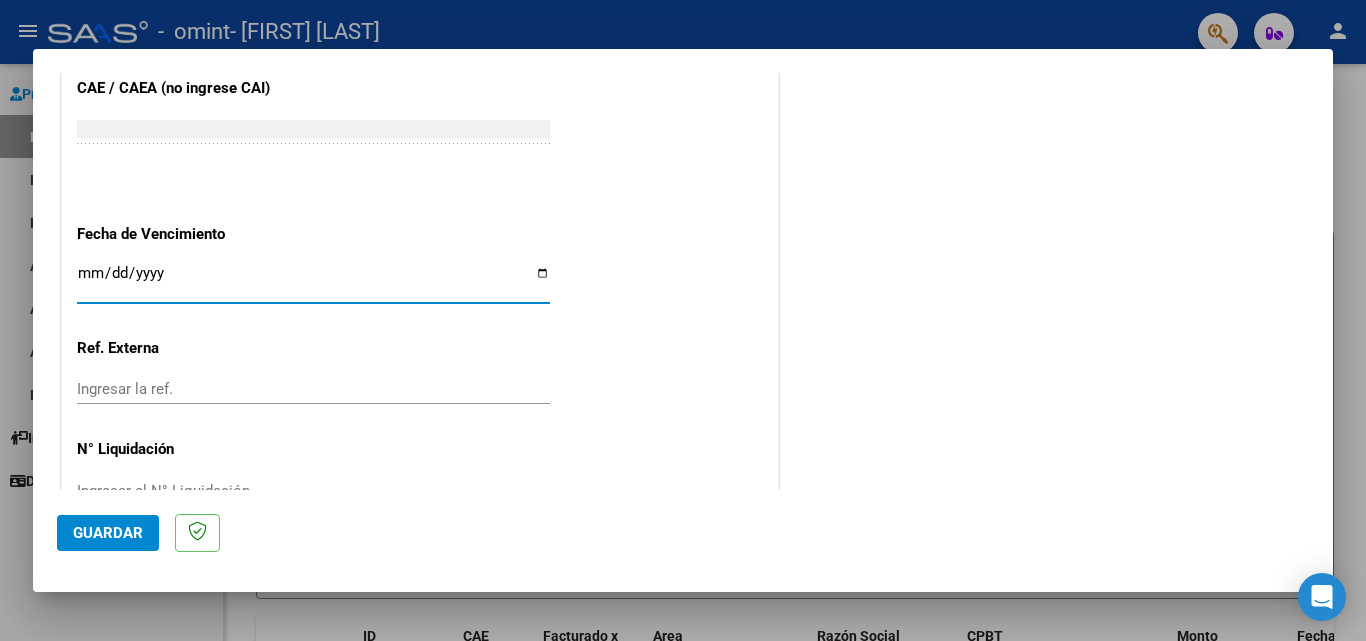 click on "Ingresar la fecha" at bounding box center [313, 281] 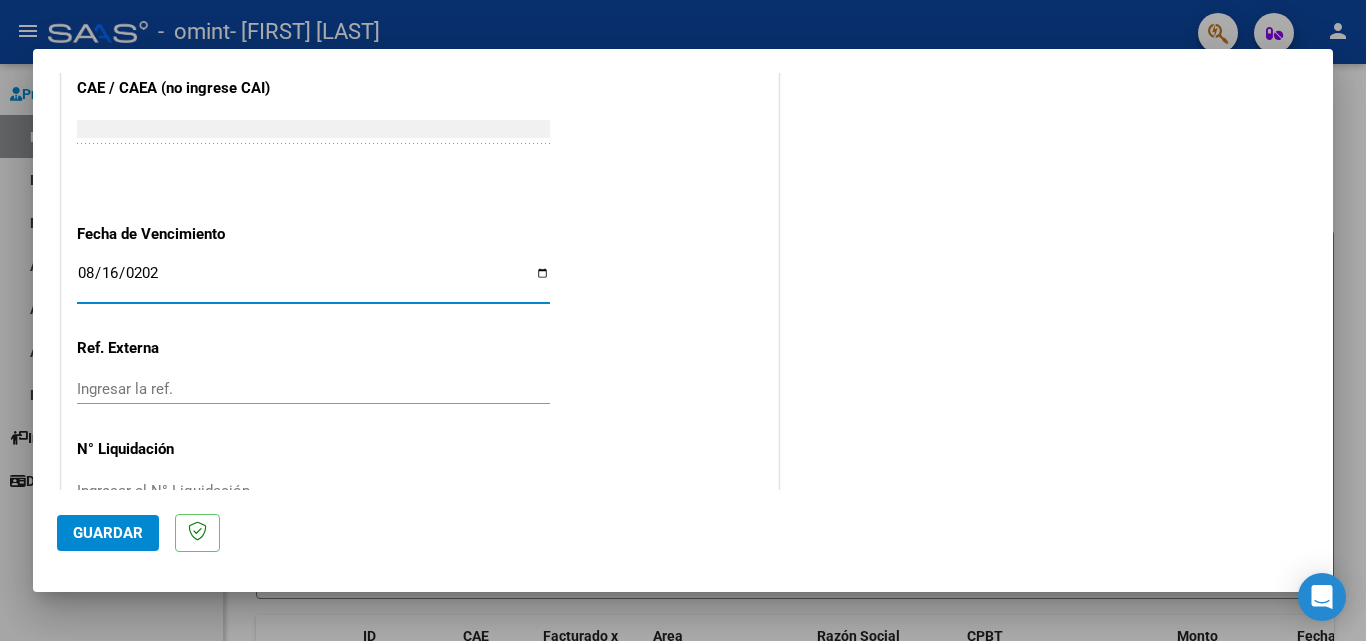 type on "2025-08-16" 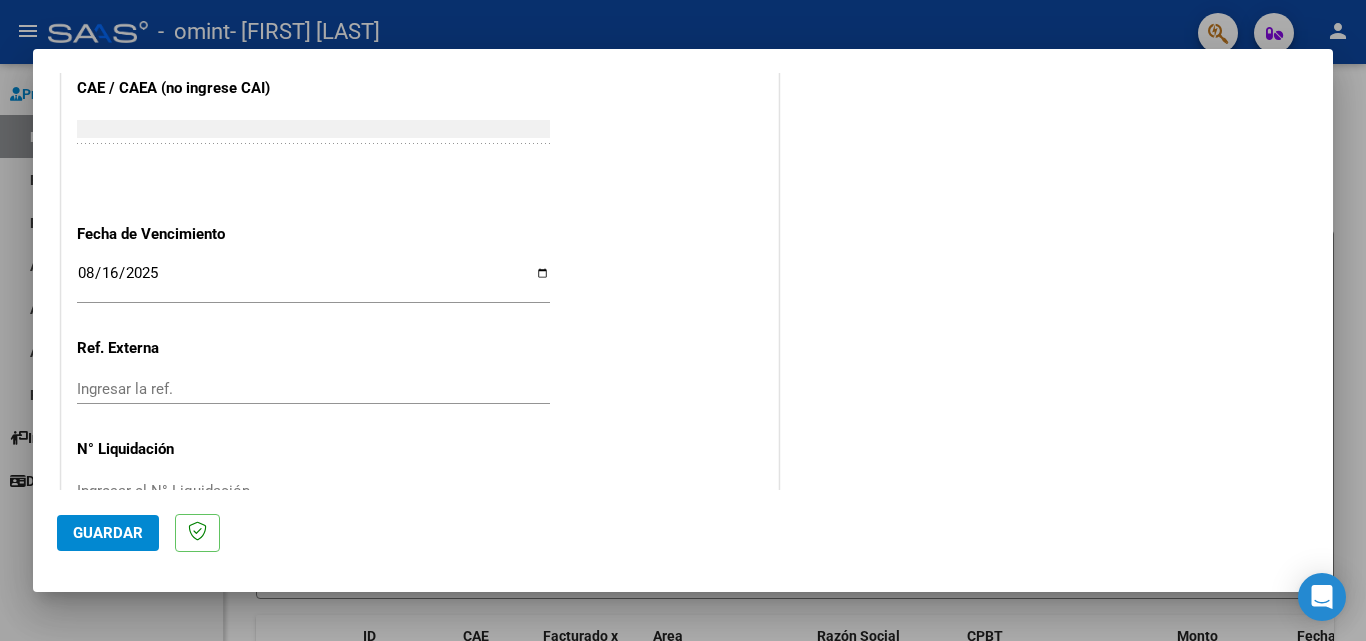 scroll, scrollTop: 1305, scrollLeft: 0, axis: vertical 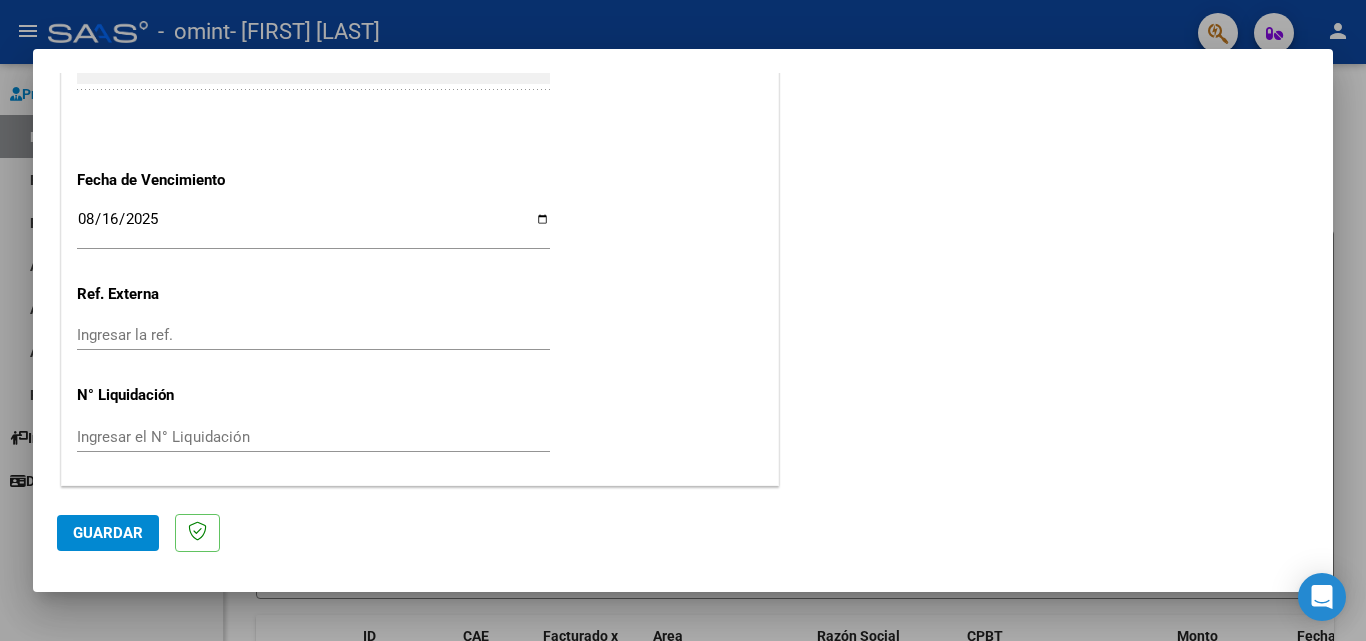 click on "Guardar" 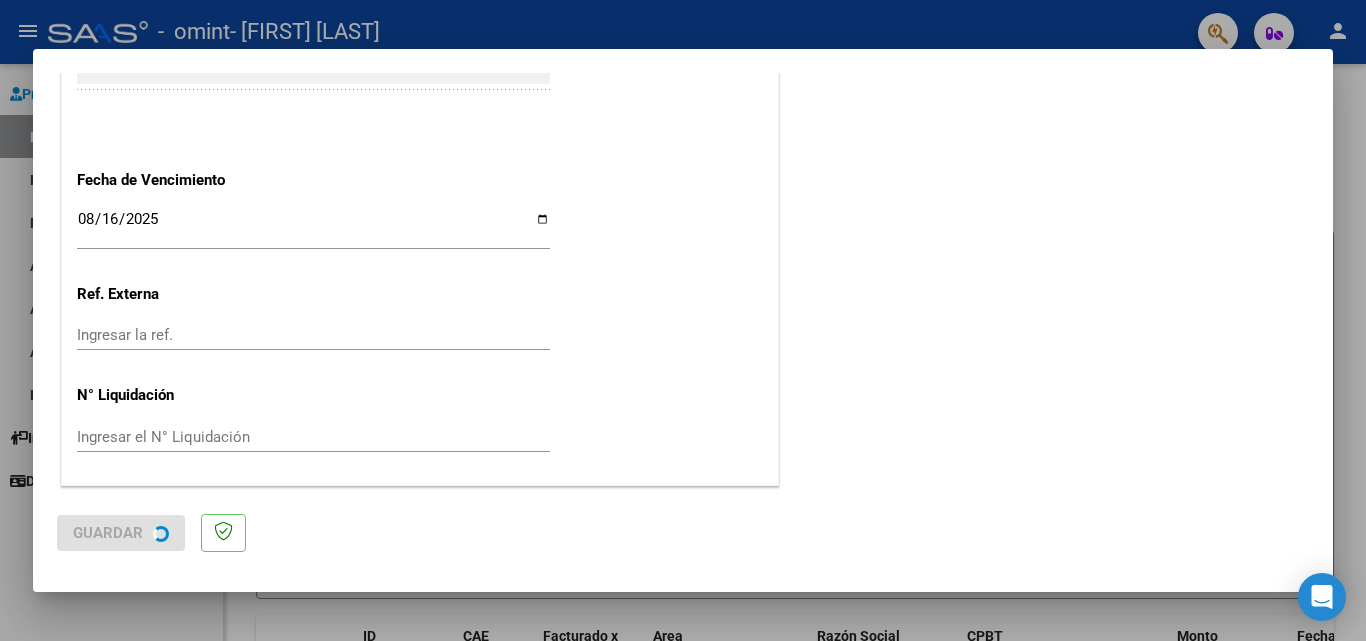 scroll, scrollTop: 0, scrollLeft: 0, axis: both 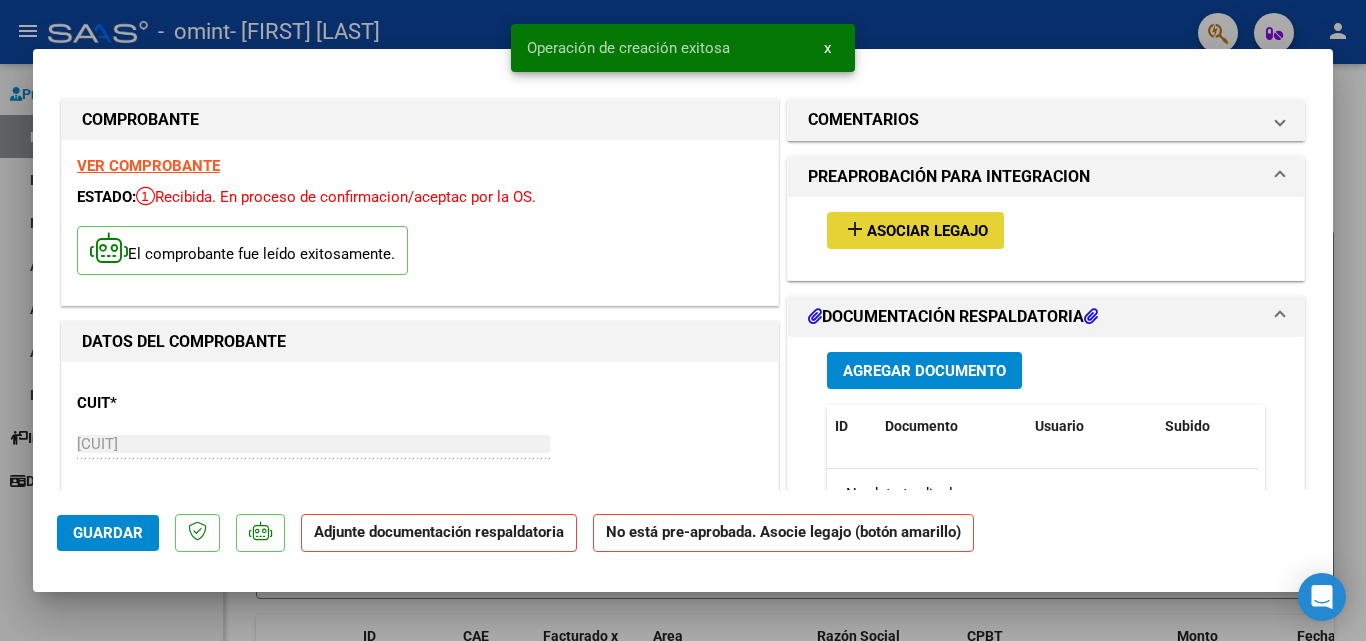 click on "Asociar Legajo" at bounding box center [927, 231] 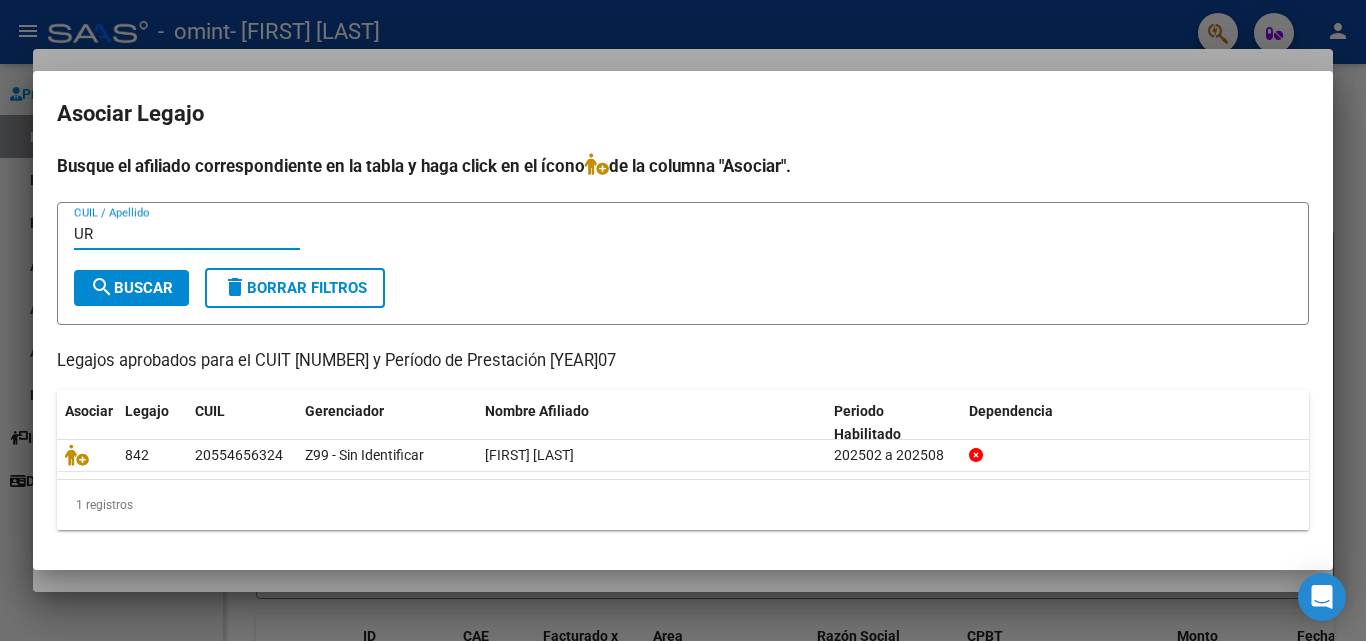 type on "U" 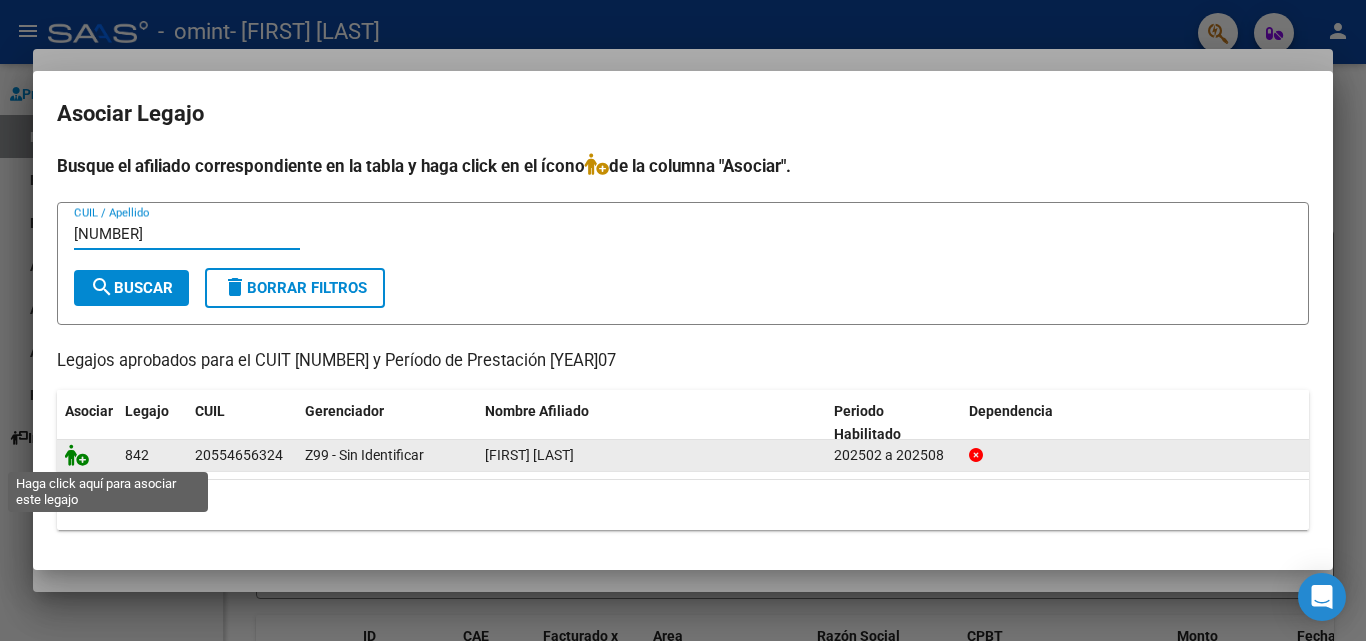 type on "[NUMBER]" 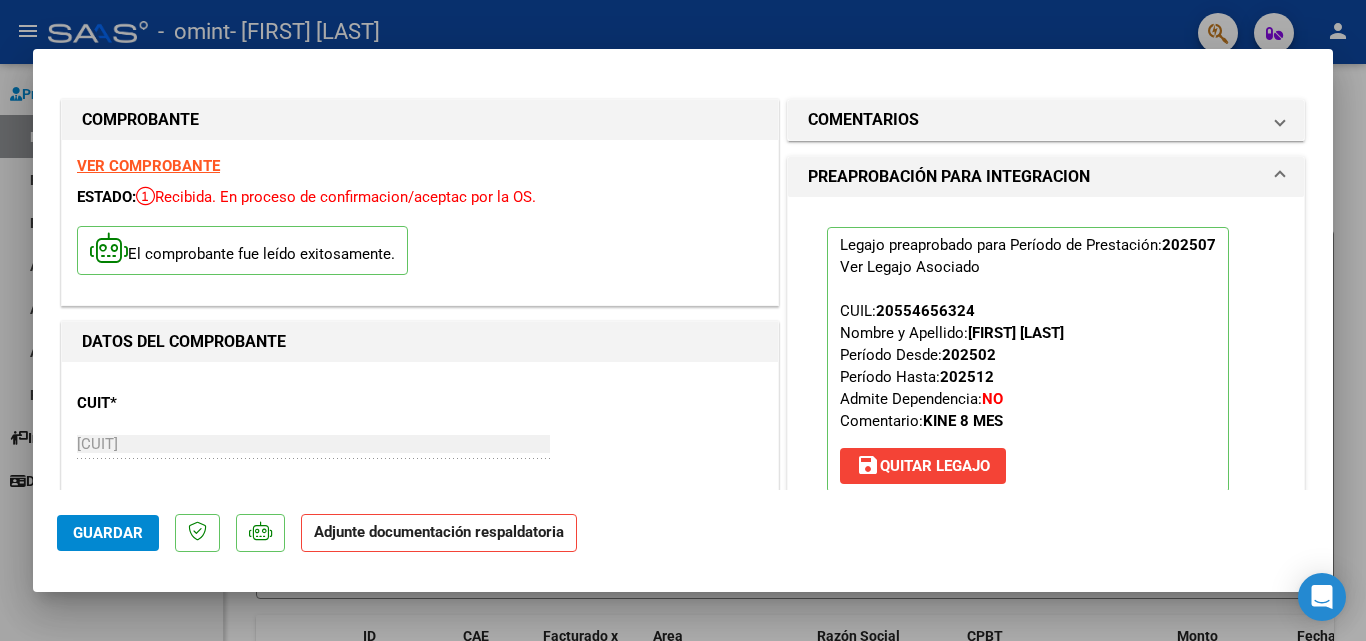 click on "Adjunte documentación respaldatoria" 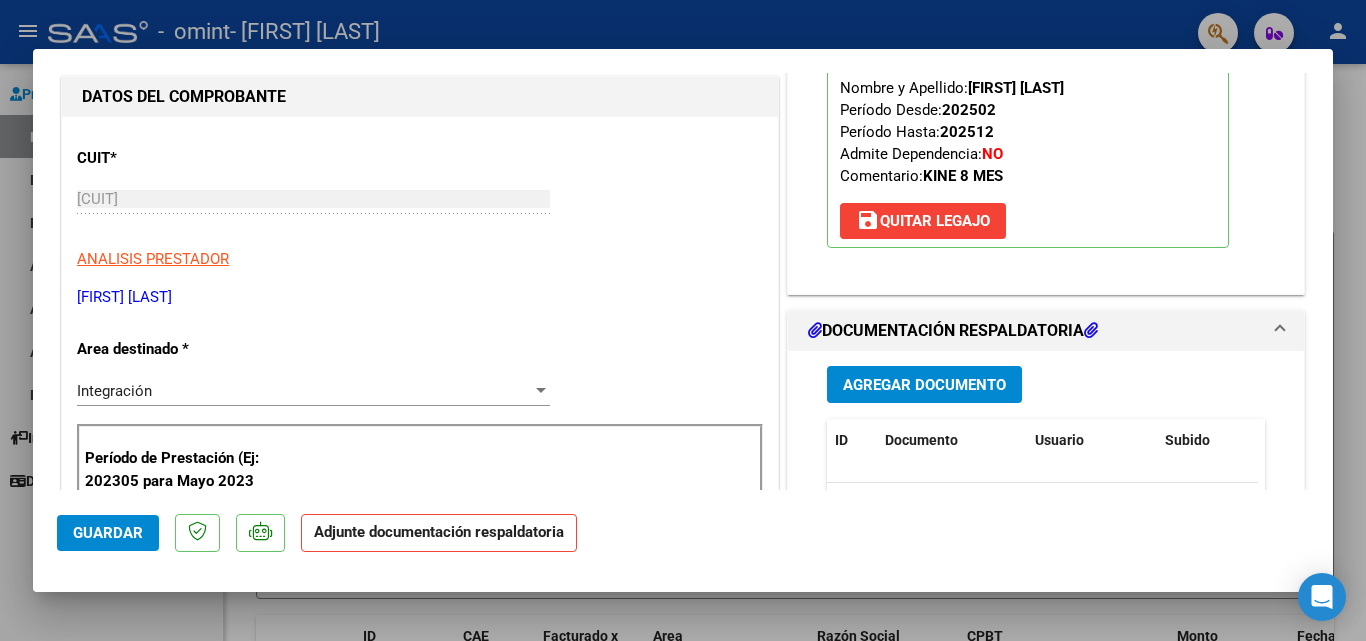 scroll, scrollTop: 183, scrollLeft: 0, axis: vertical 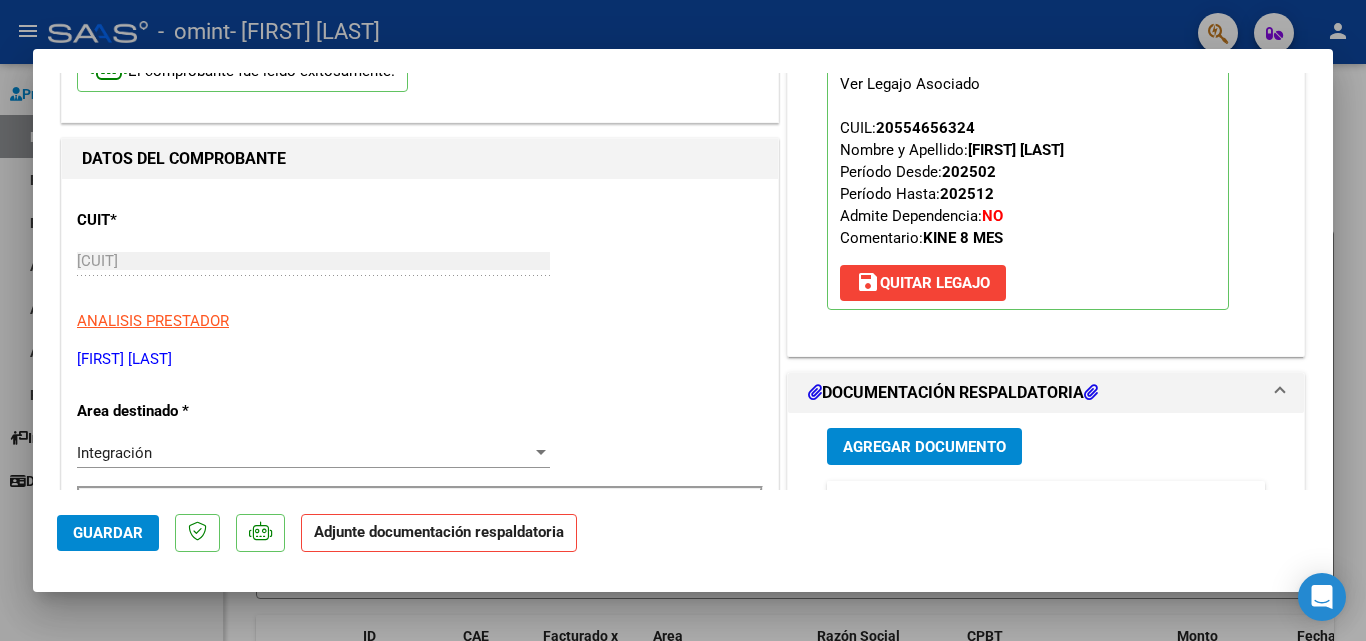 click on "Agregar Documento" at bounding box center (924, 447) 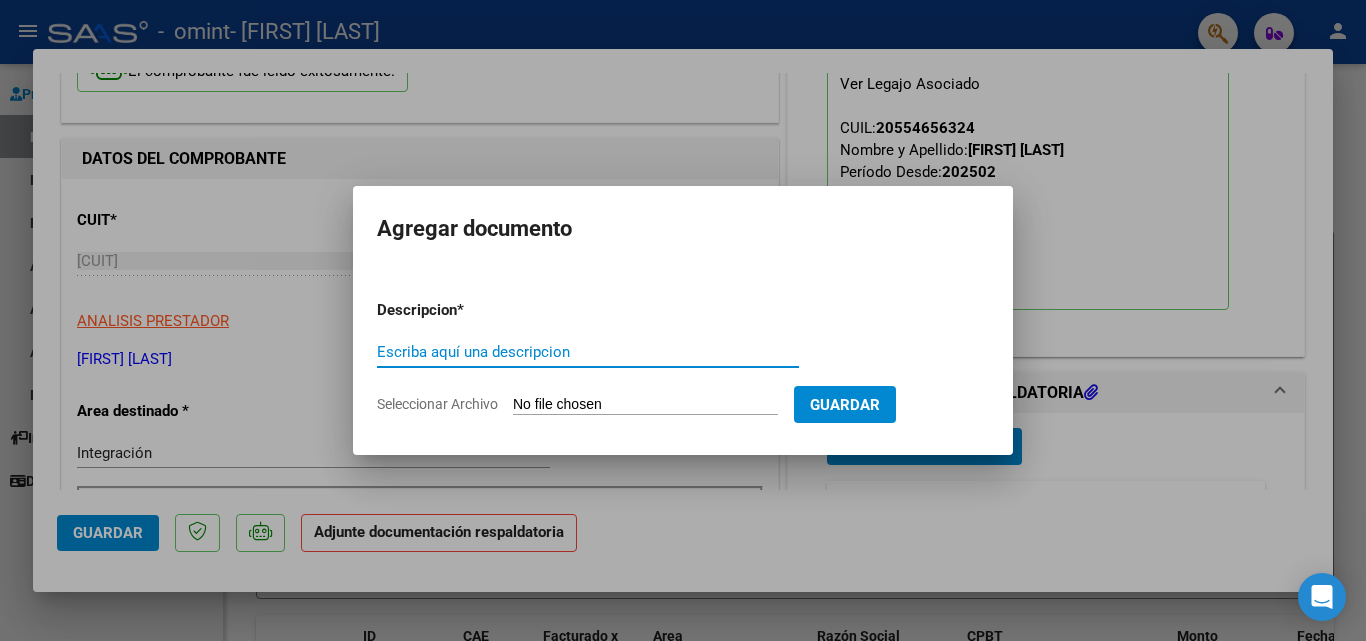 click on "Escriba aquí una descripcion" at bounding box center (588, 352) 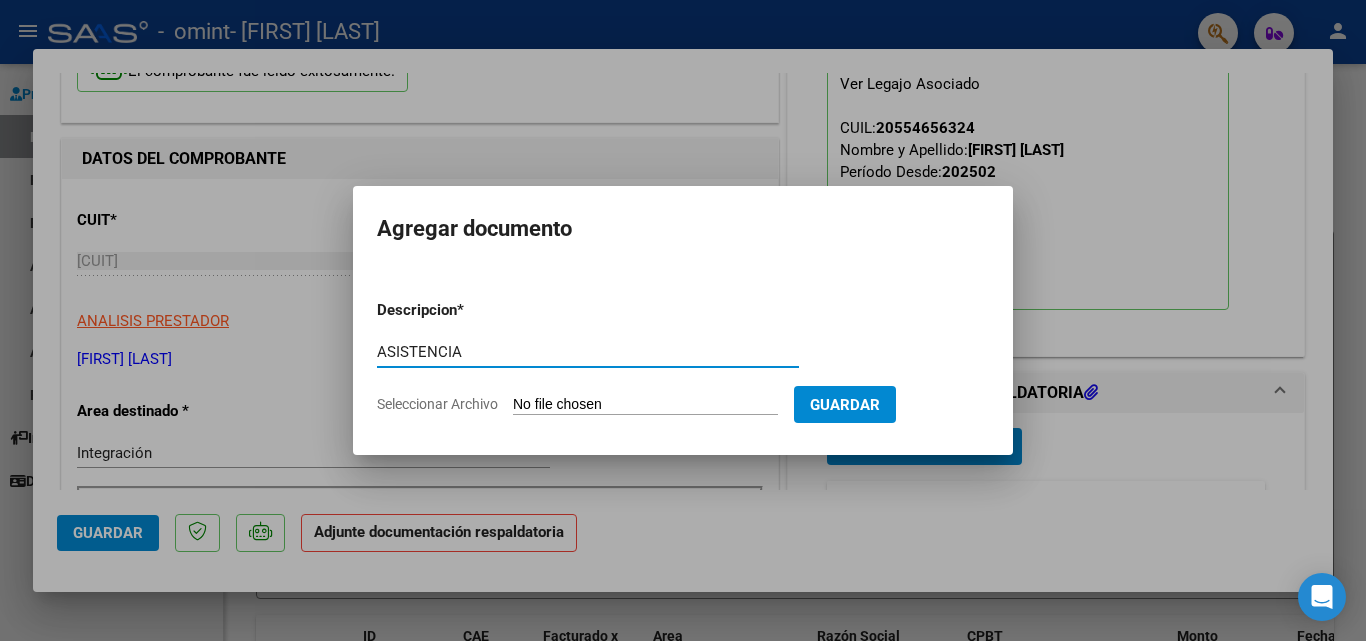 type on "ASISTENCIA" 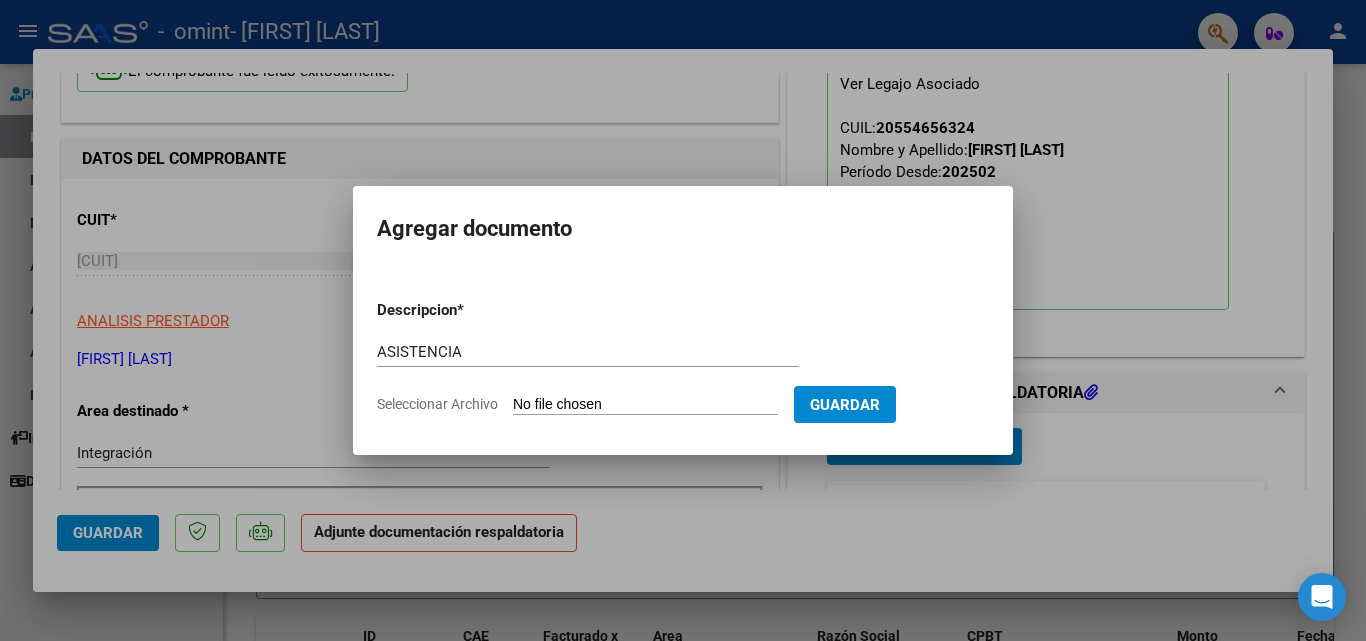 click on "Seleccionar Archivo" at bounding box center [645, 405] 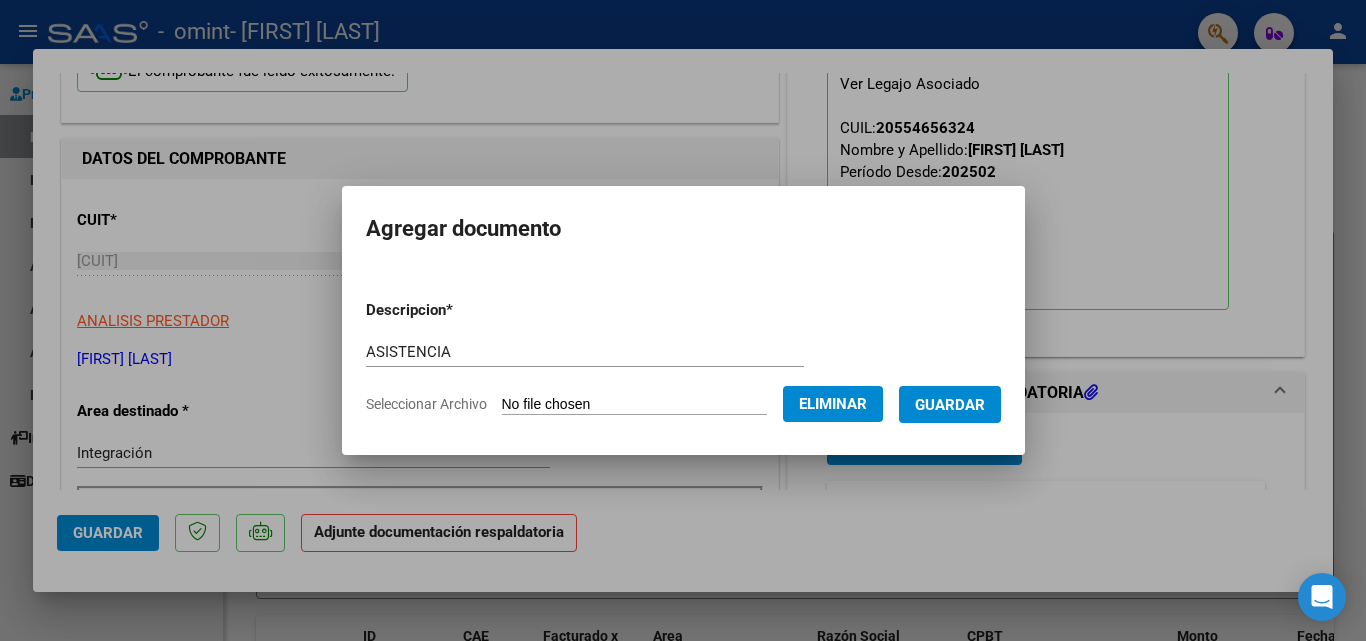 click on "Guardar" at bounding box center (950, 405) 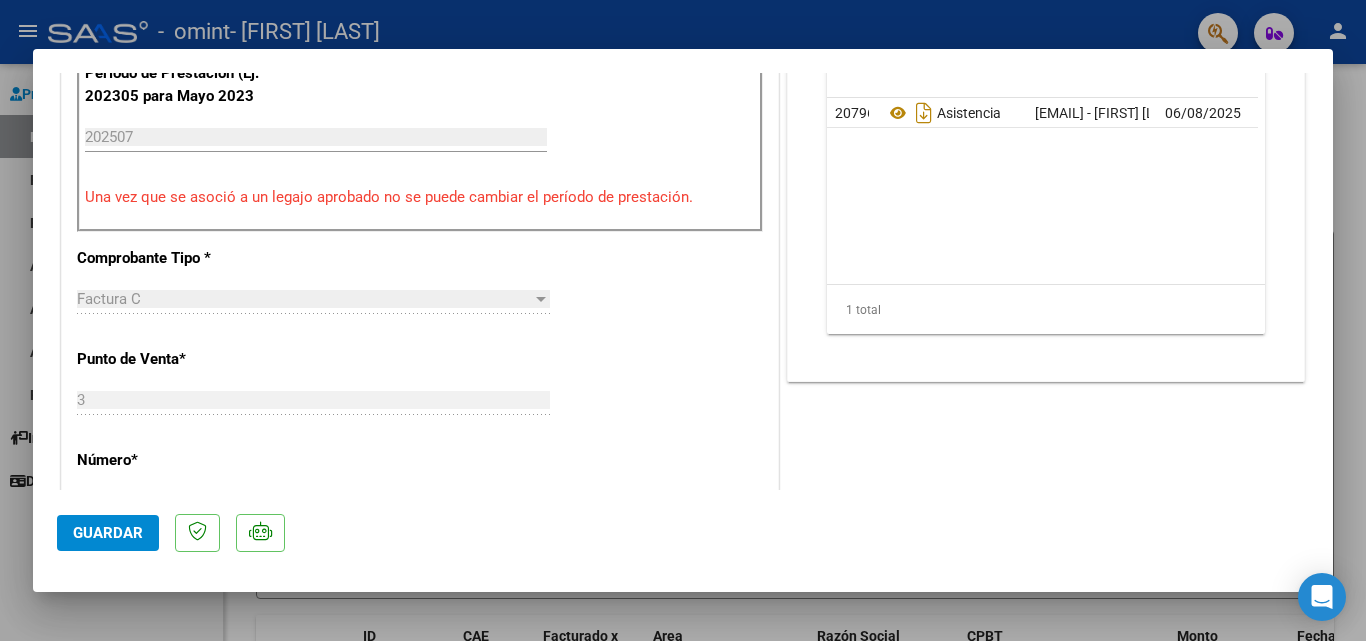 scroll, scrollTop: 447, scrollLeft: 0, axis: vertical 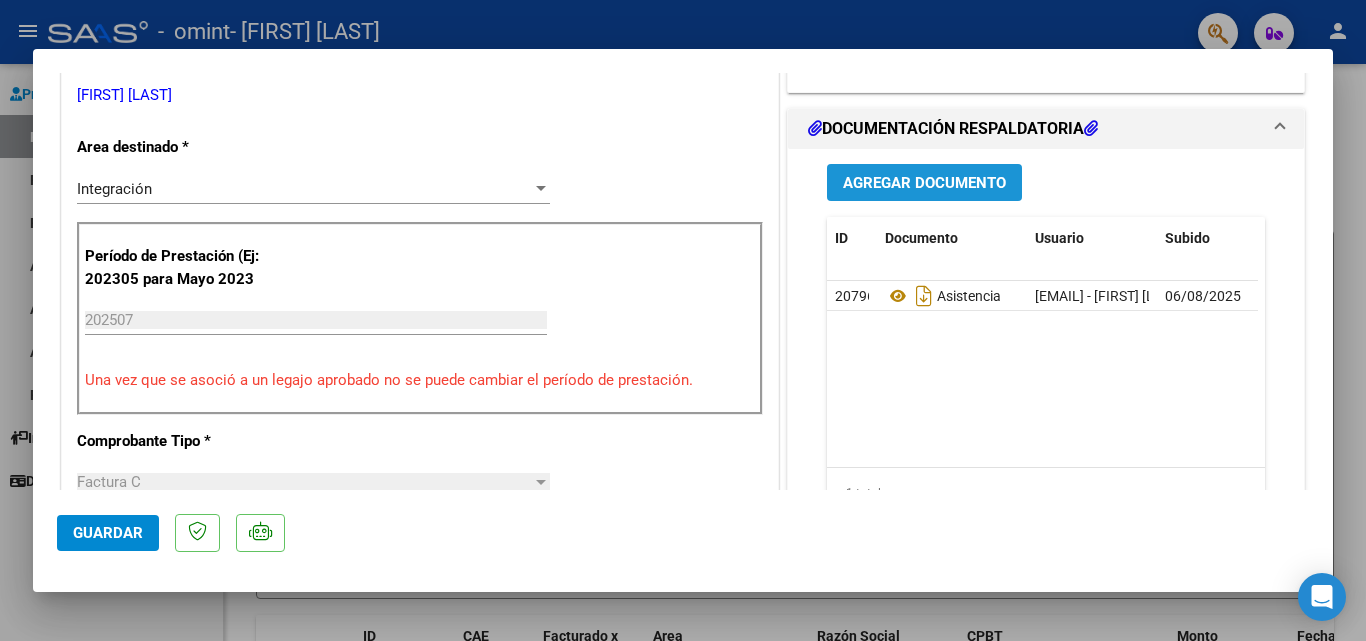 click on "Agregar Documento" at bounding box center [924, 183] 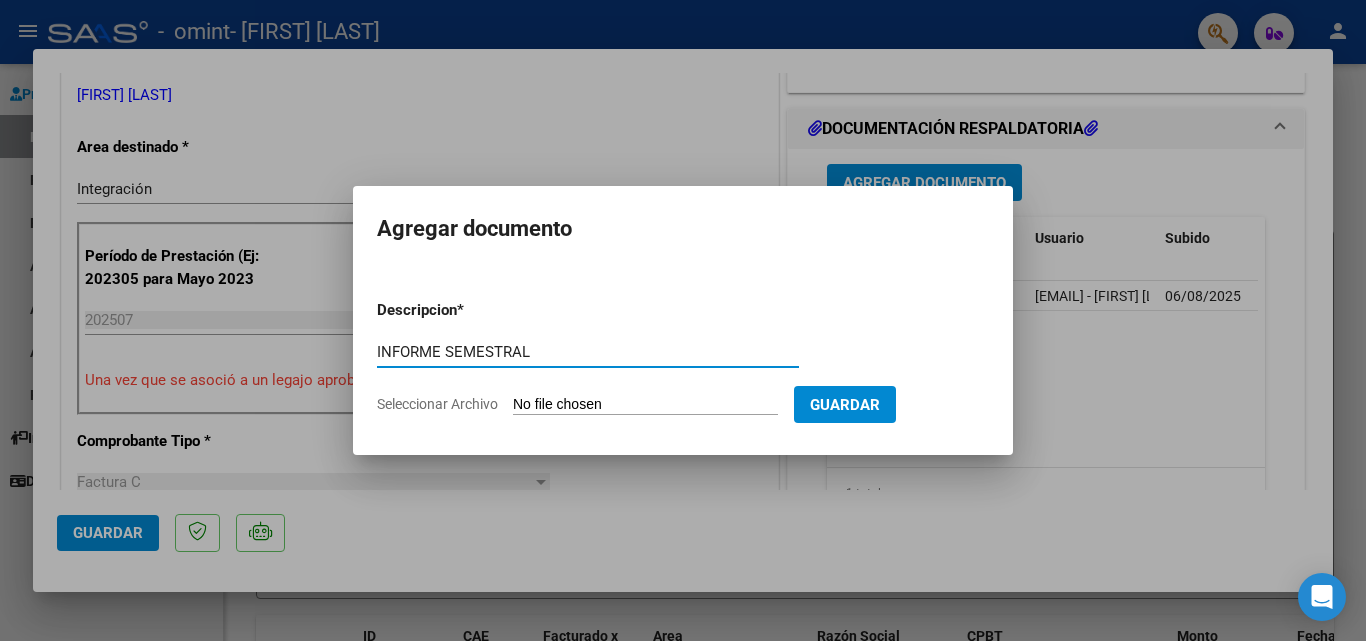 type on "INFORME SEMESTRAL" 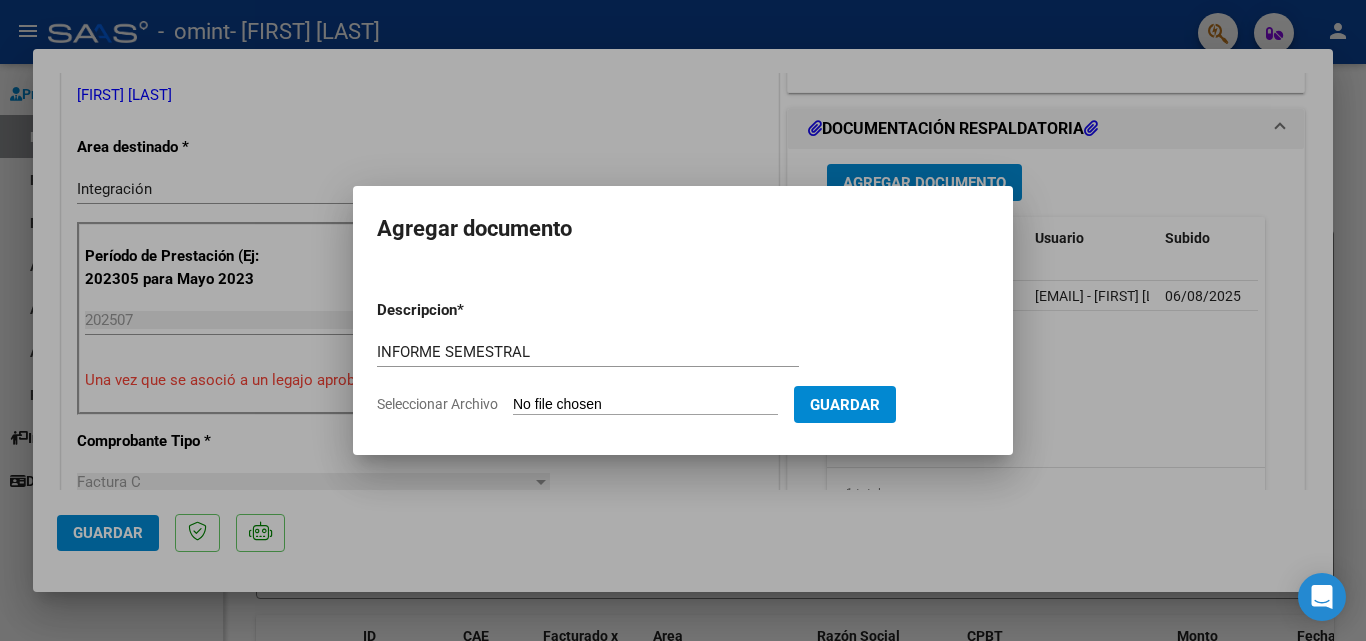 type on "C:\fakepath\INFORME JULIO [YEAR] [FIRST] [LAST].docx.pdf" 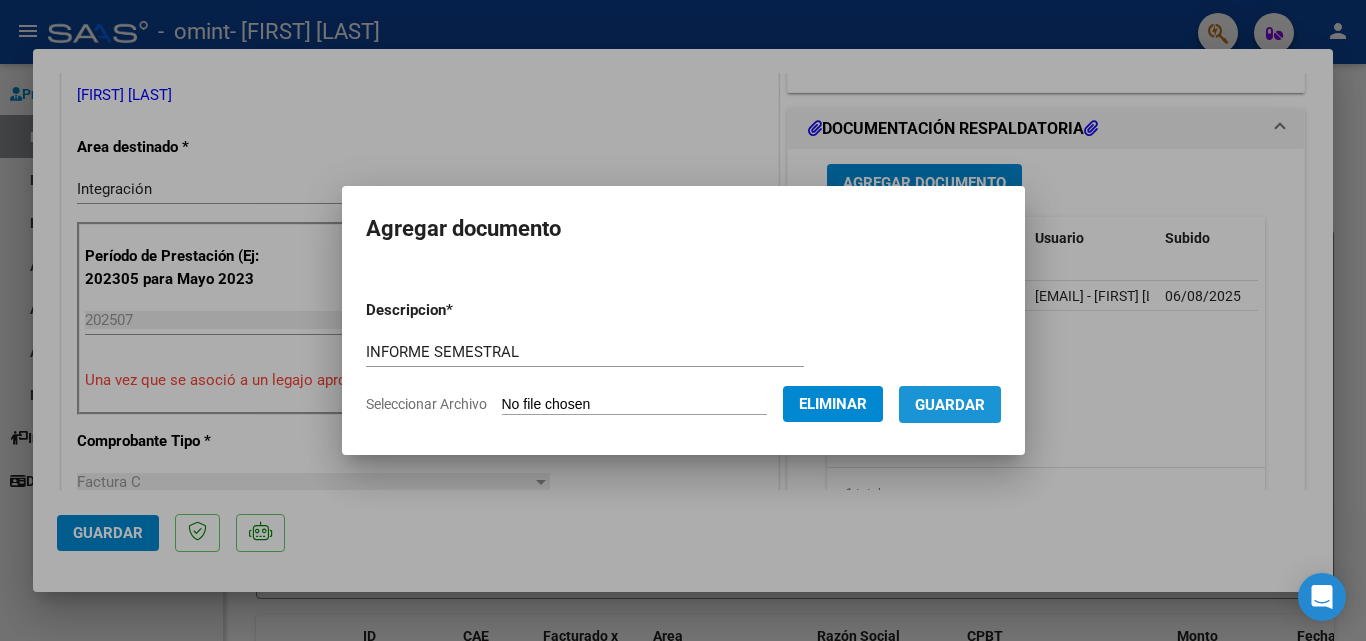 click on "Guardar" at bounding box center [950, 405] 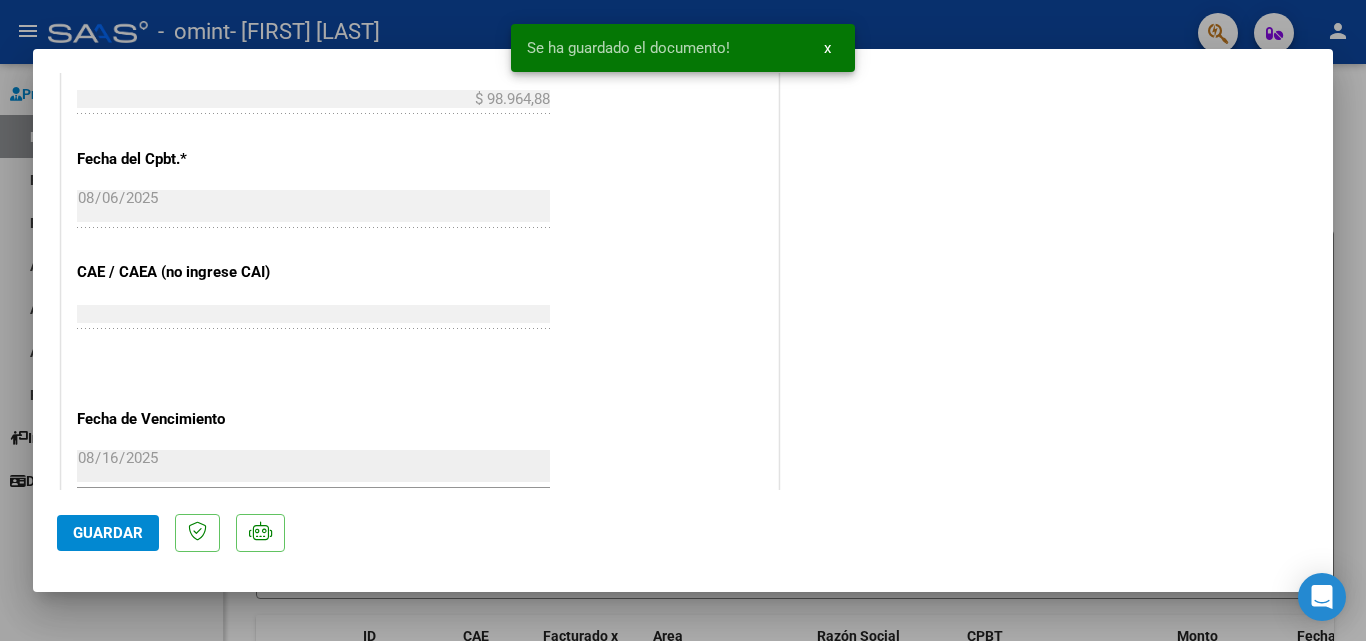 scroll, scrollTop: 1213, scrollLeft: 0, axis: vertical 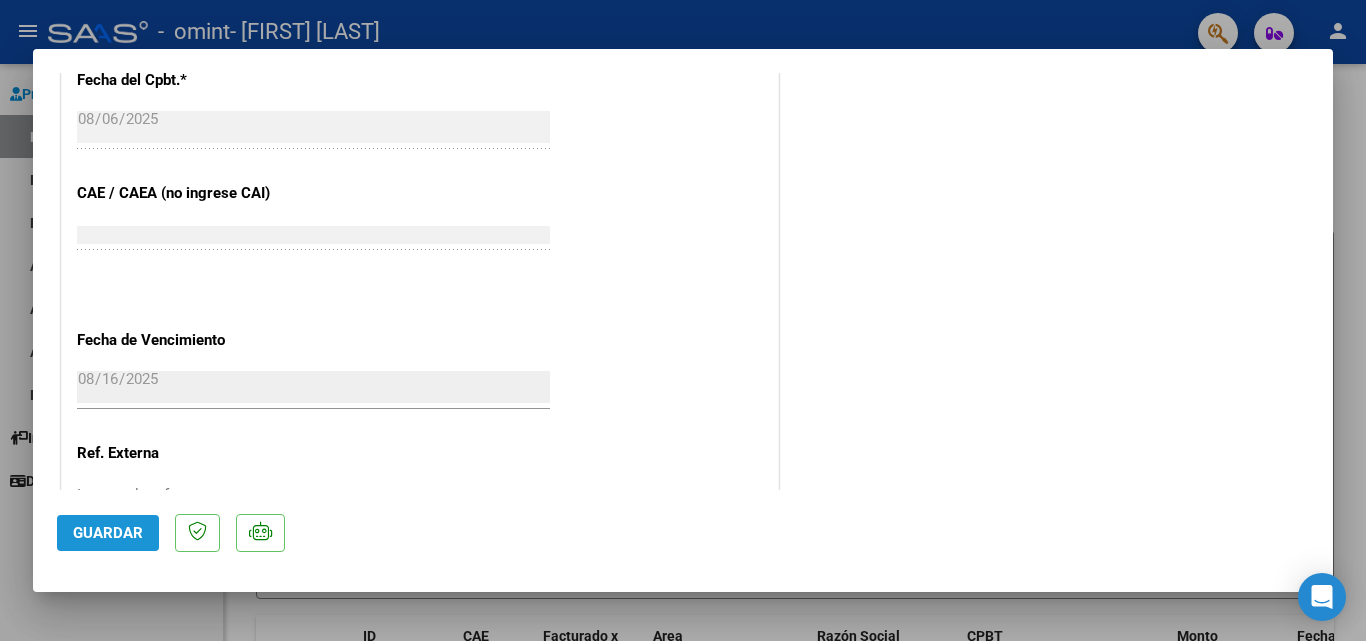 click on "Guardar" 